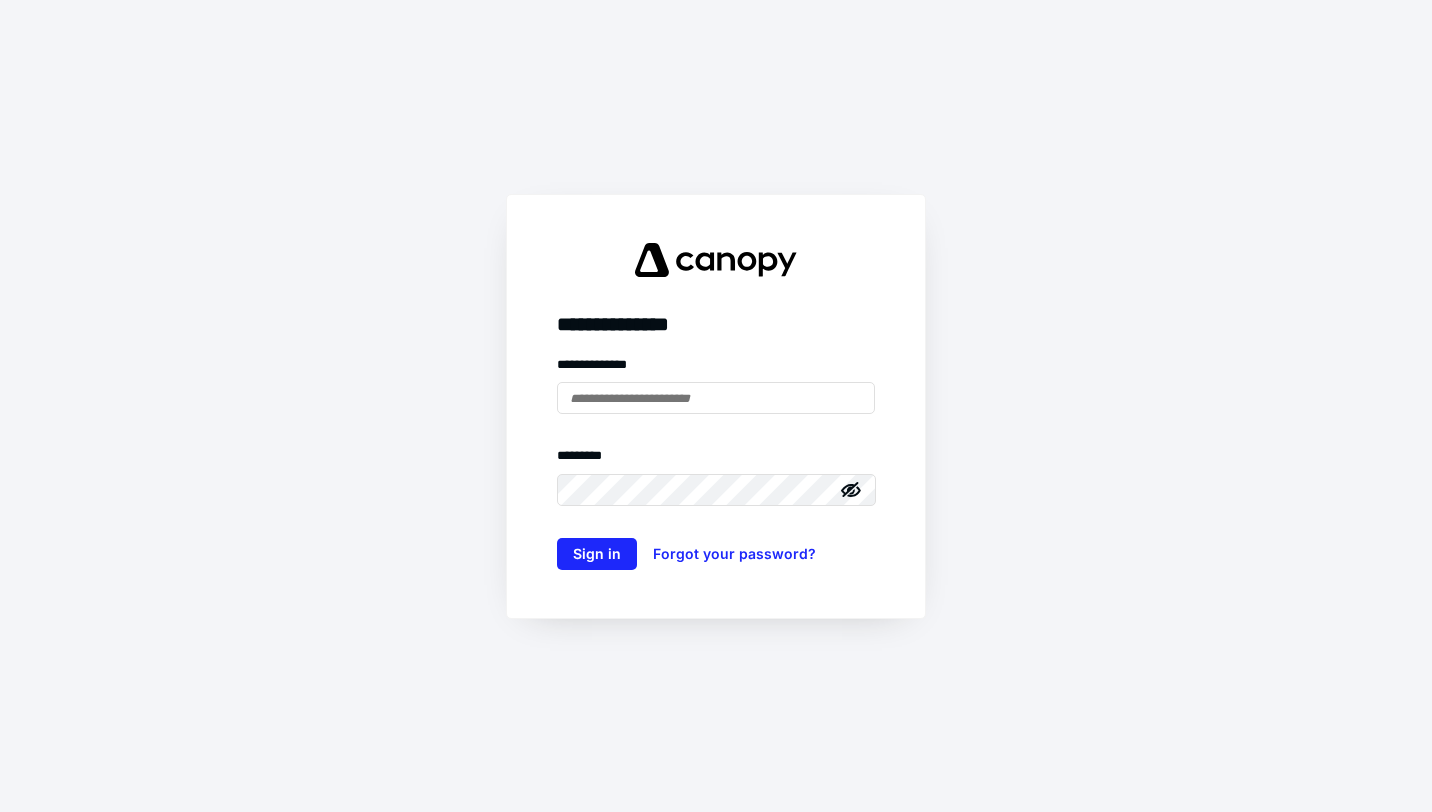 scroll, scrollTop: 0, scrollLeft: 0, axis: both 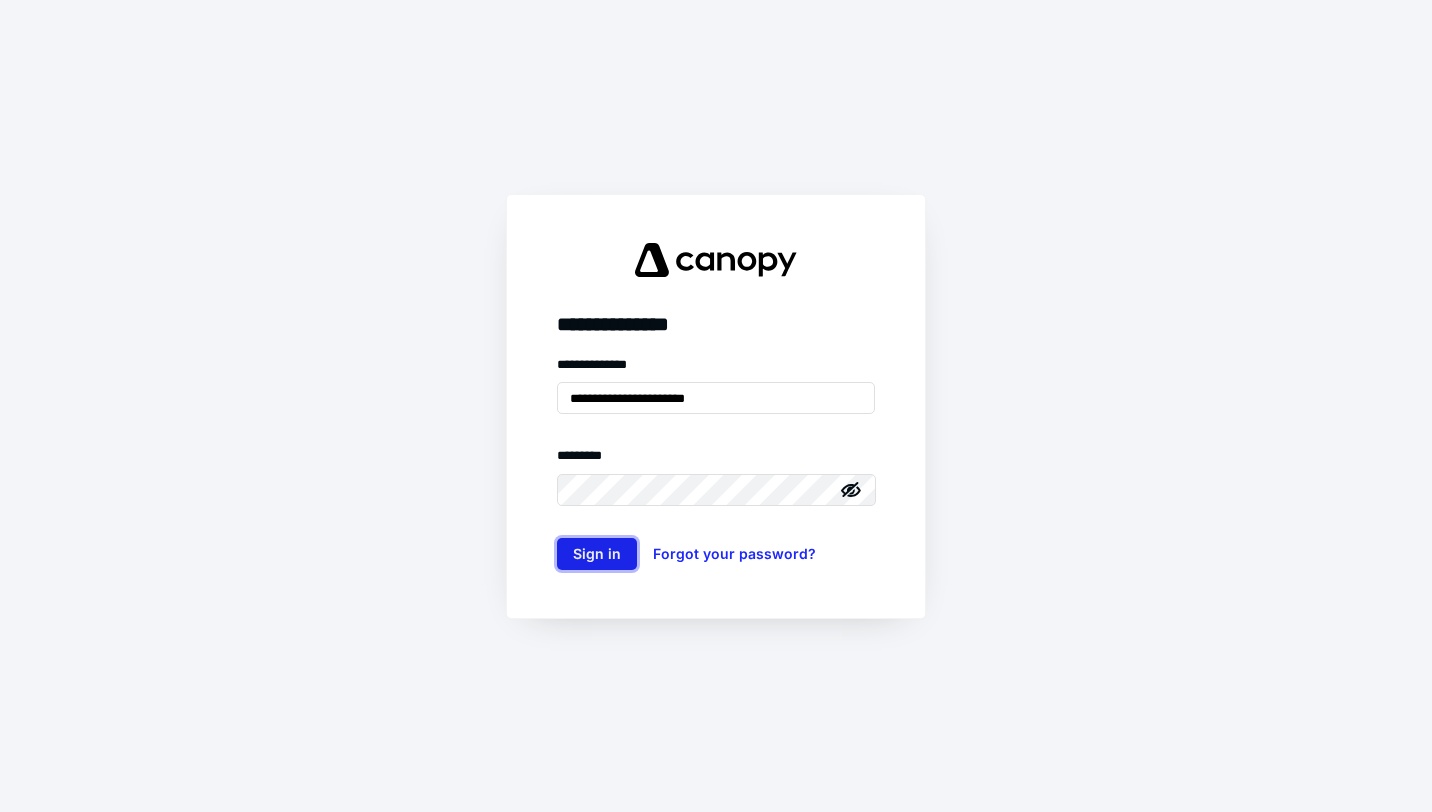 click on "Sign in" at bounding box center (597, 554) 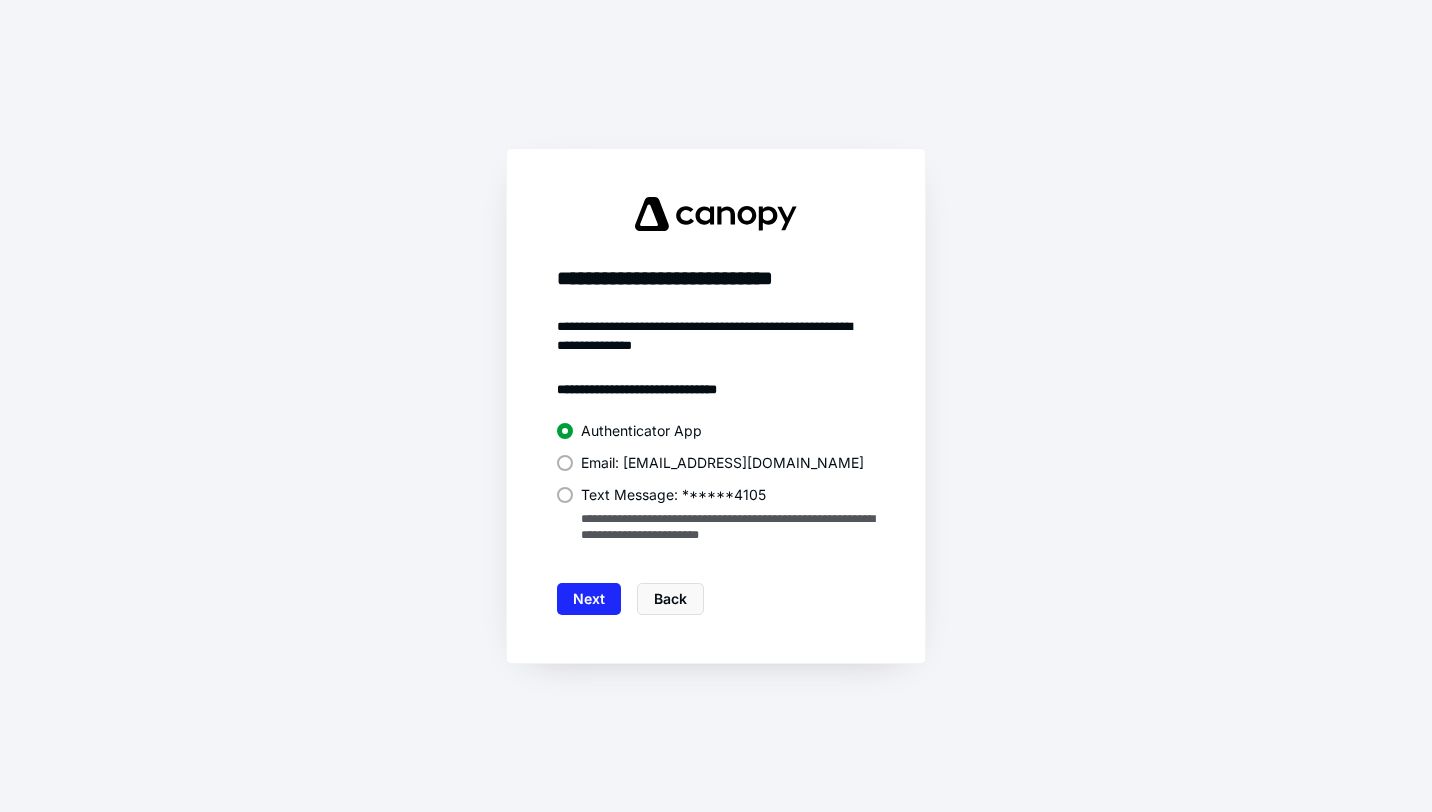 click at bounding box center [565, 495] 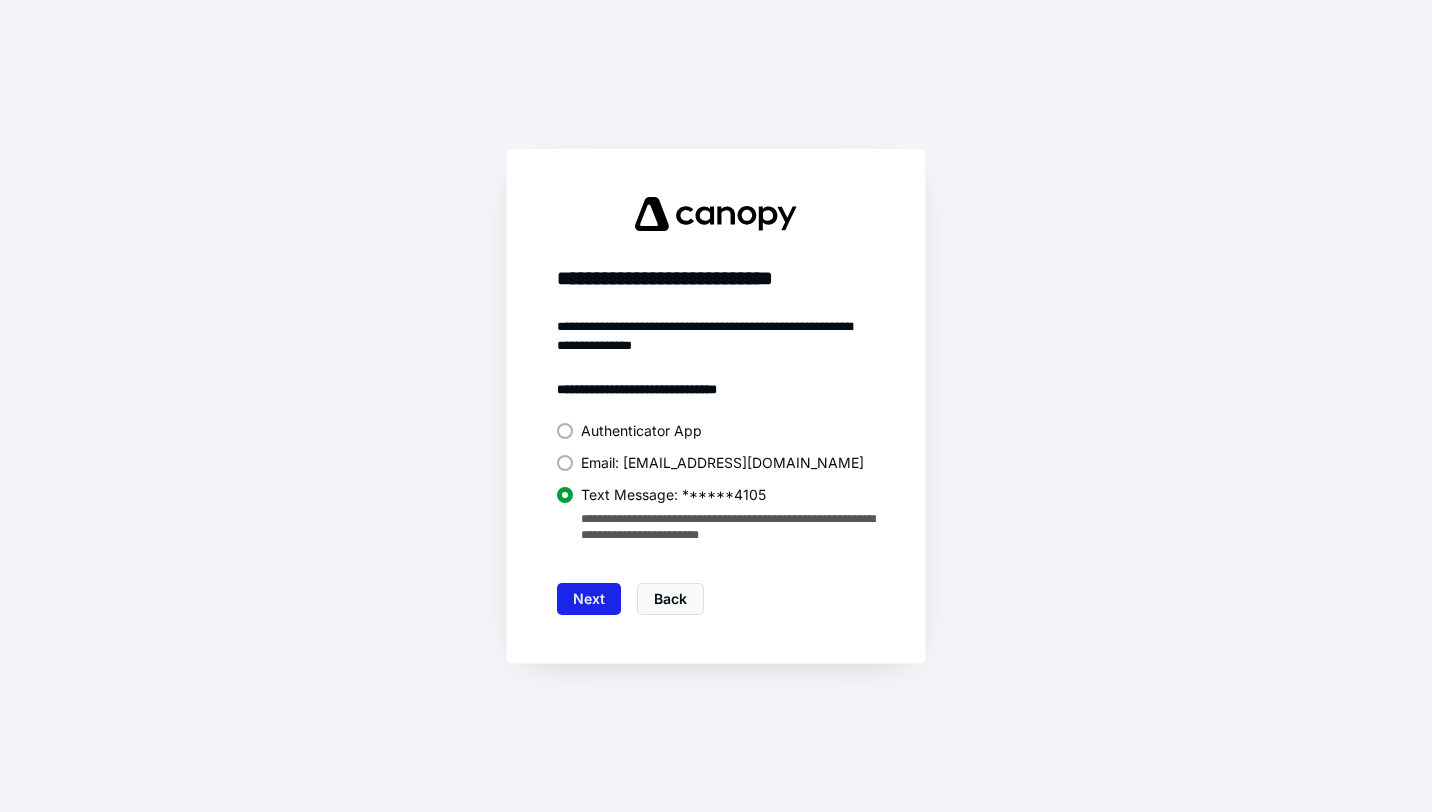 click on "Next" at bounding box center (589, 599) 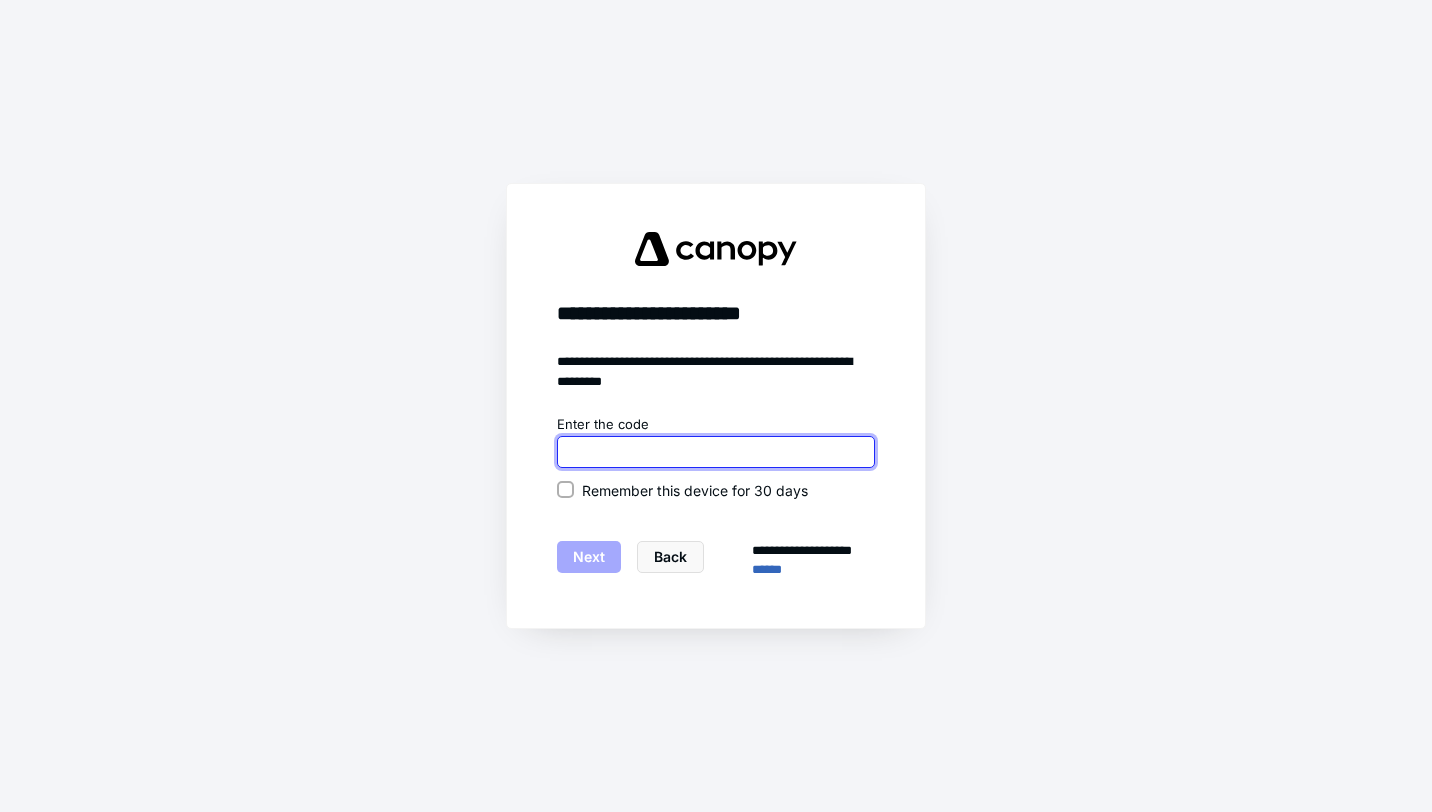 click at bounding box center [716, 452] 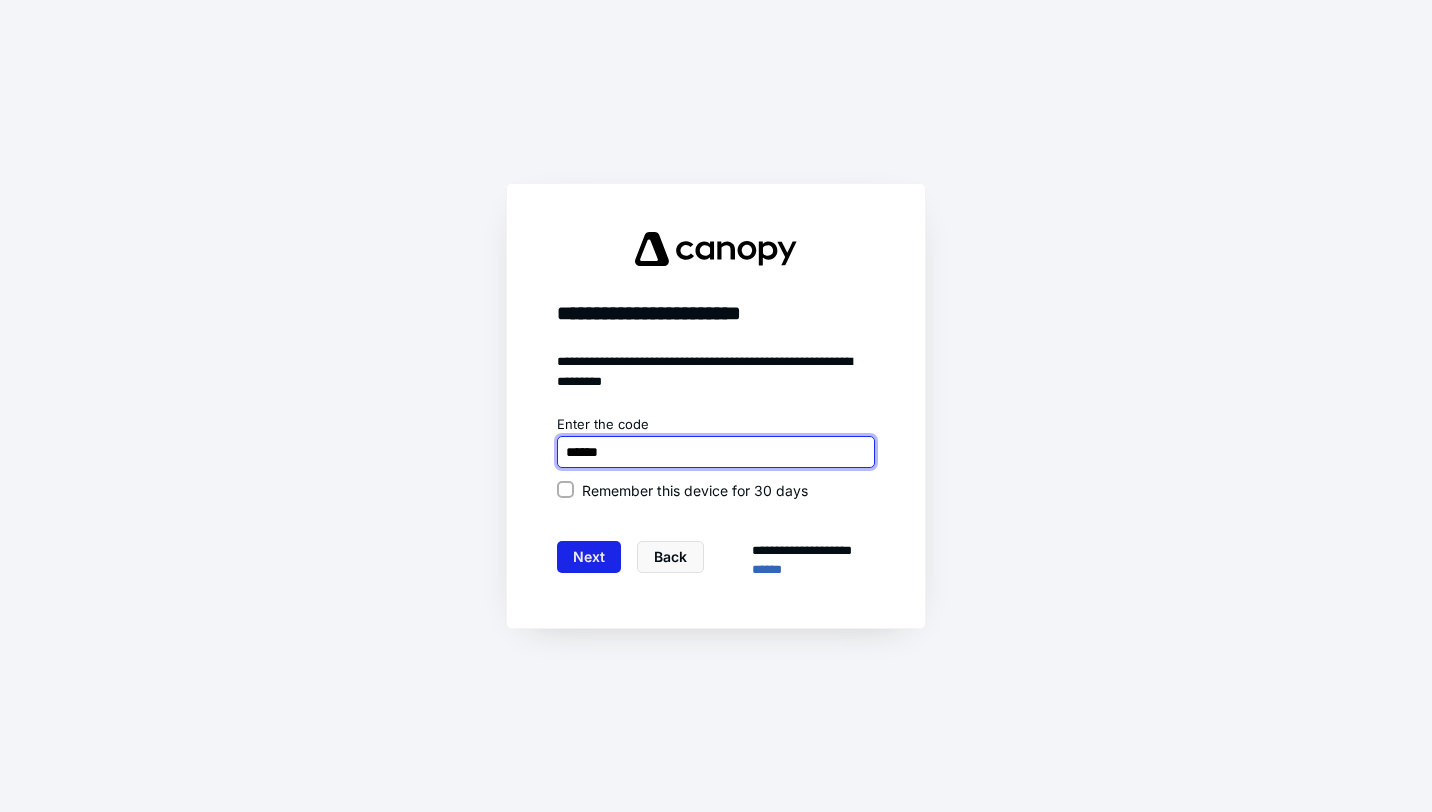 type on "******" 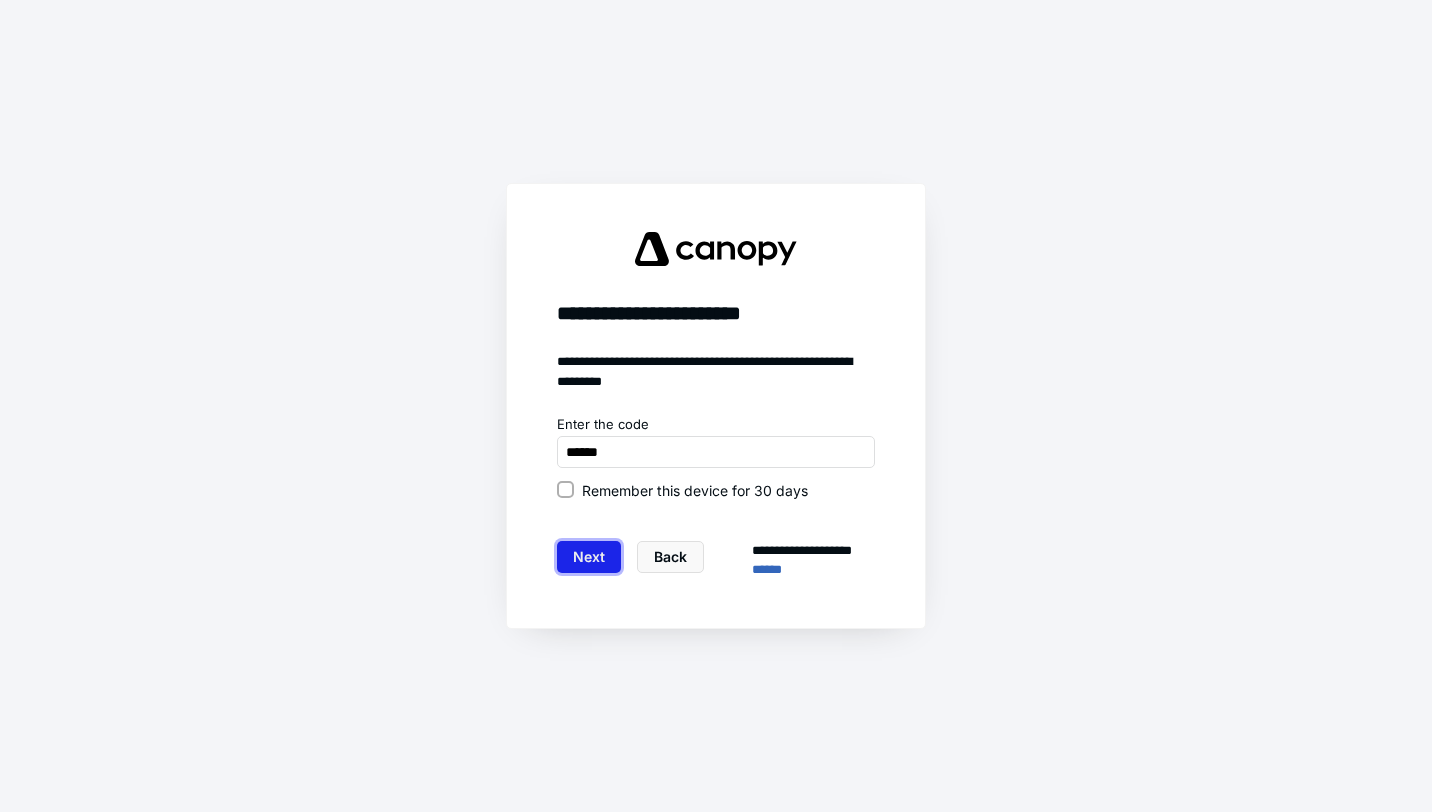 click on "Next" at bounding box center (589, 557) 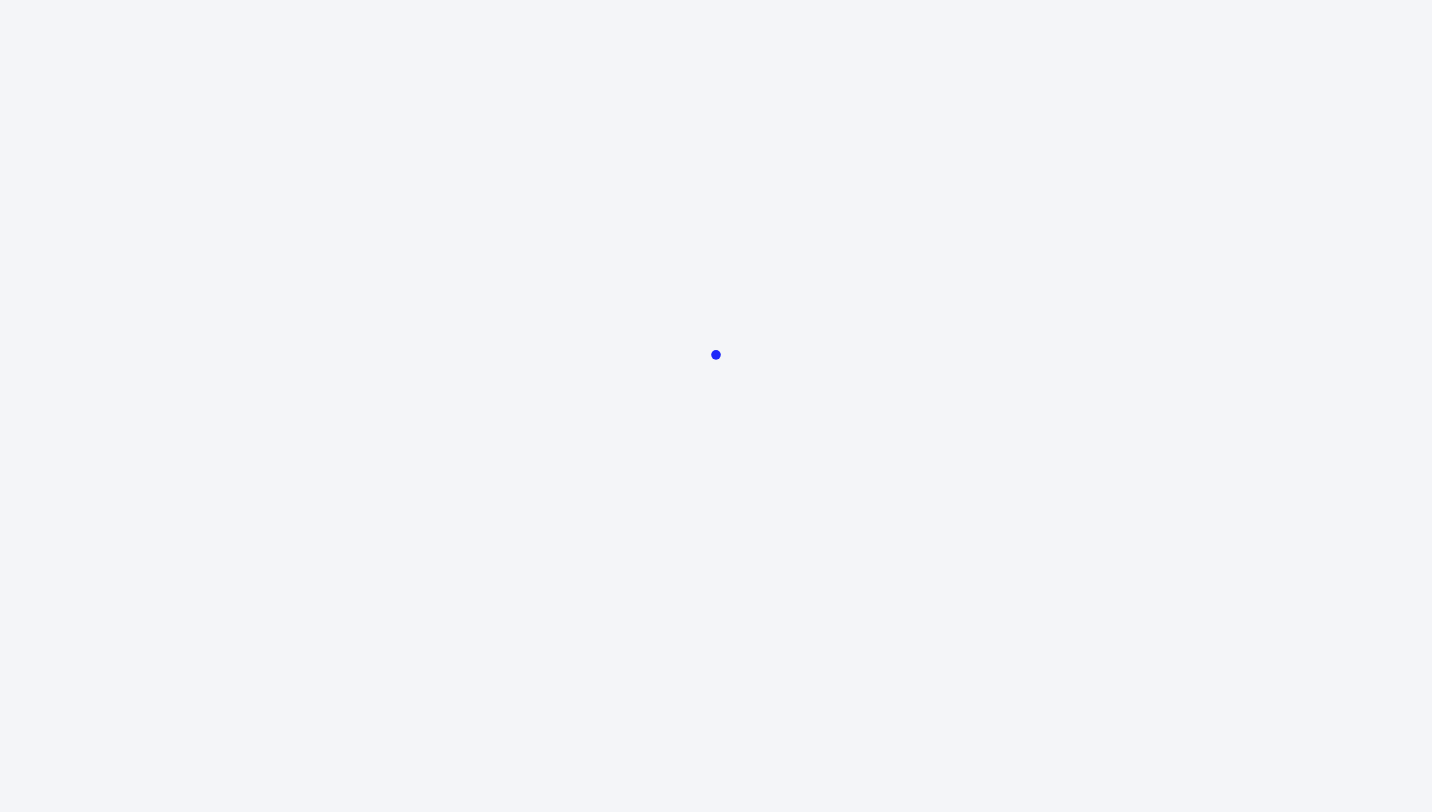 scroll, scrollTop: 0, scrollLeft: 0, axis: both 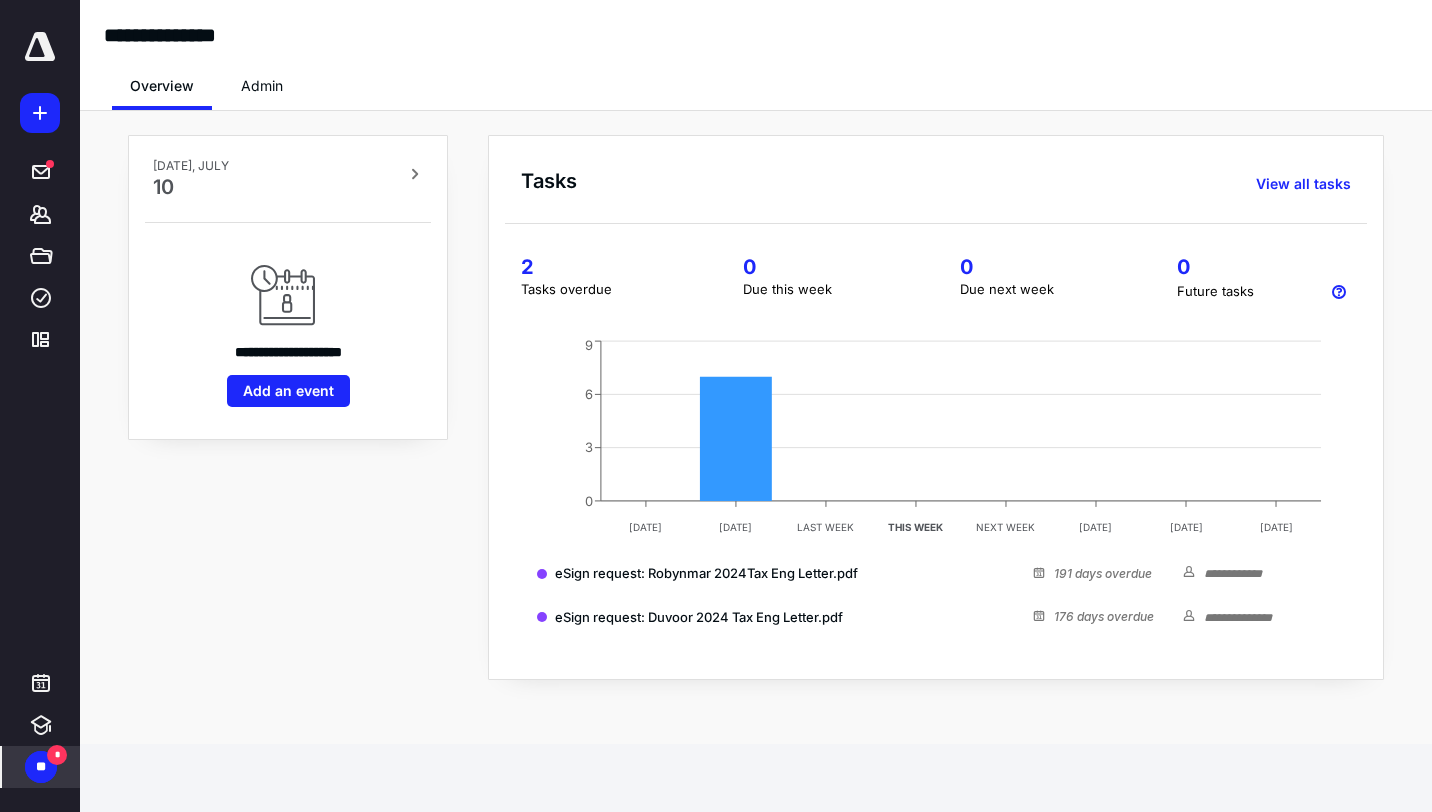 click on "** *" at bounding box center (41, 767) 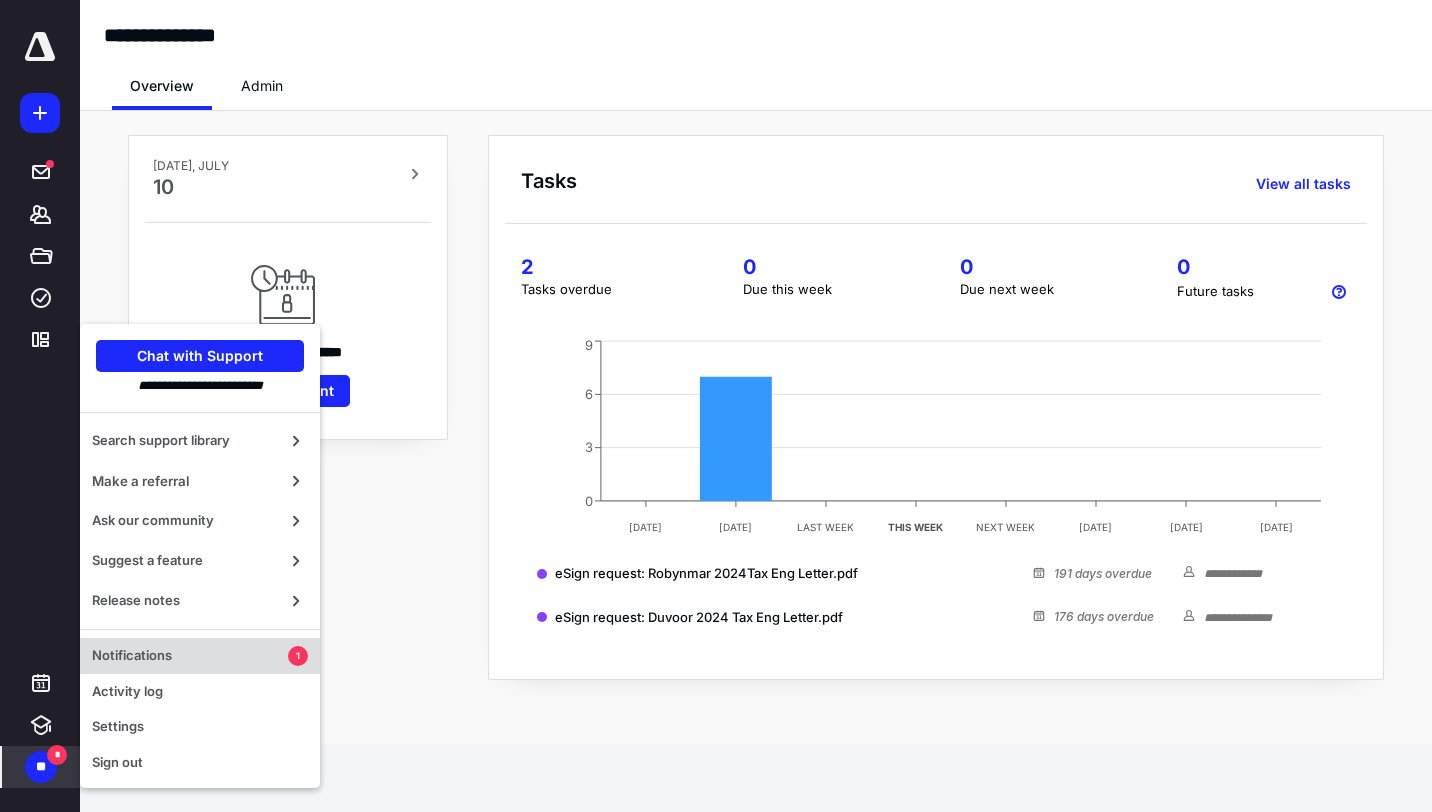 click on "1" at bounding box center [298, 656] 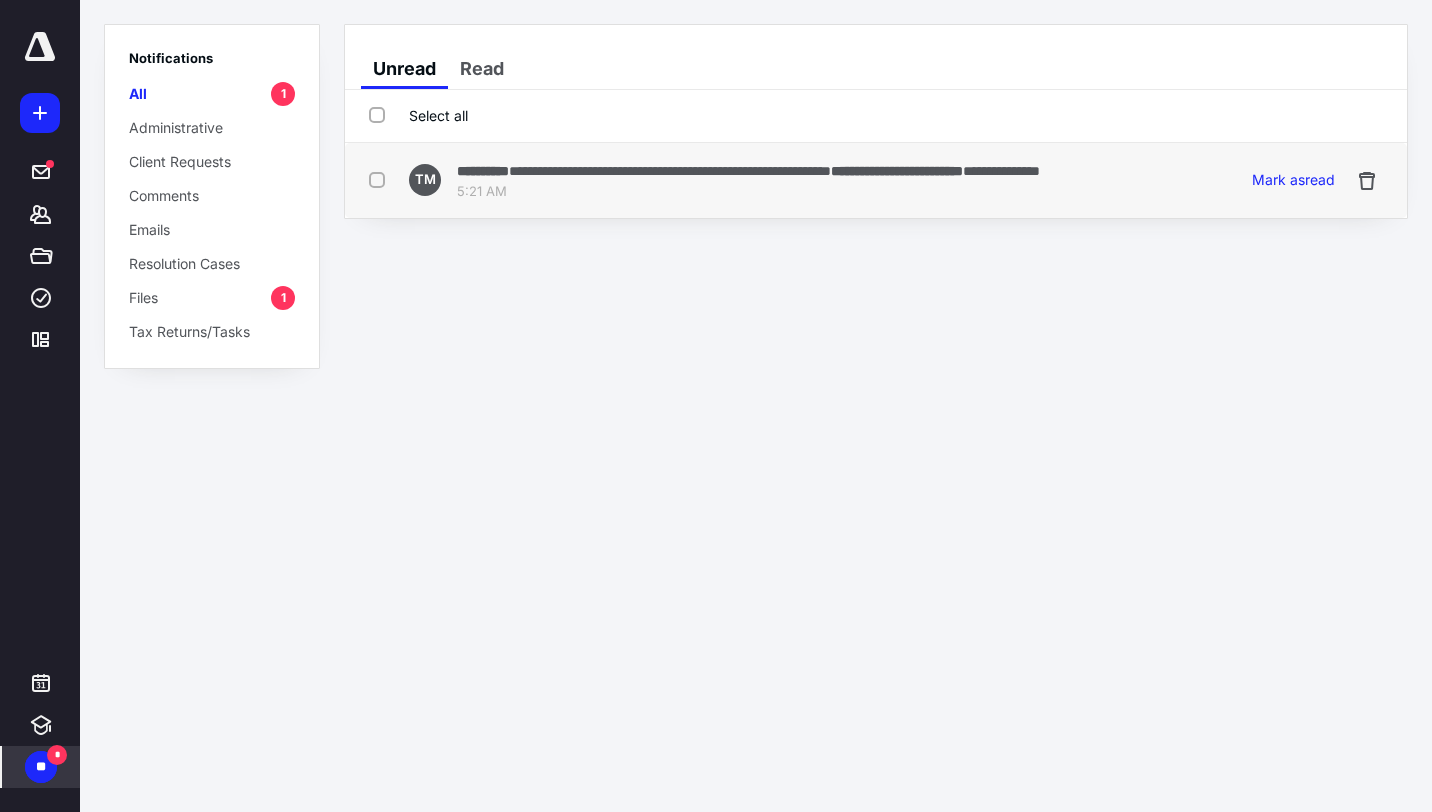 click at bounding box center (381, 179) 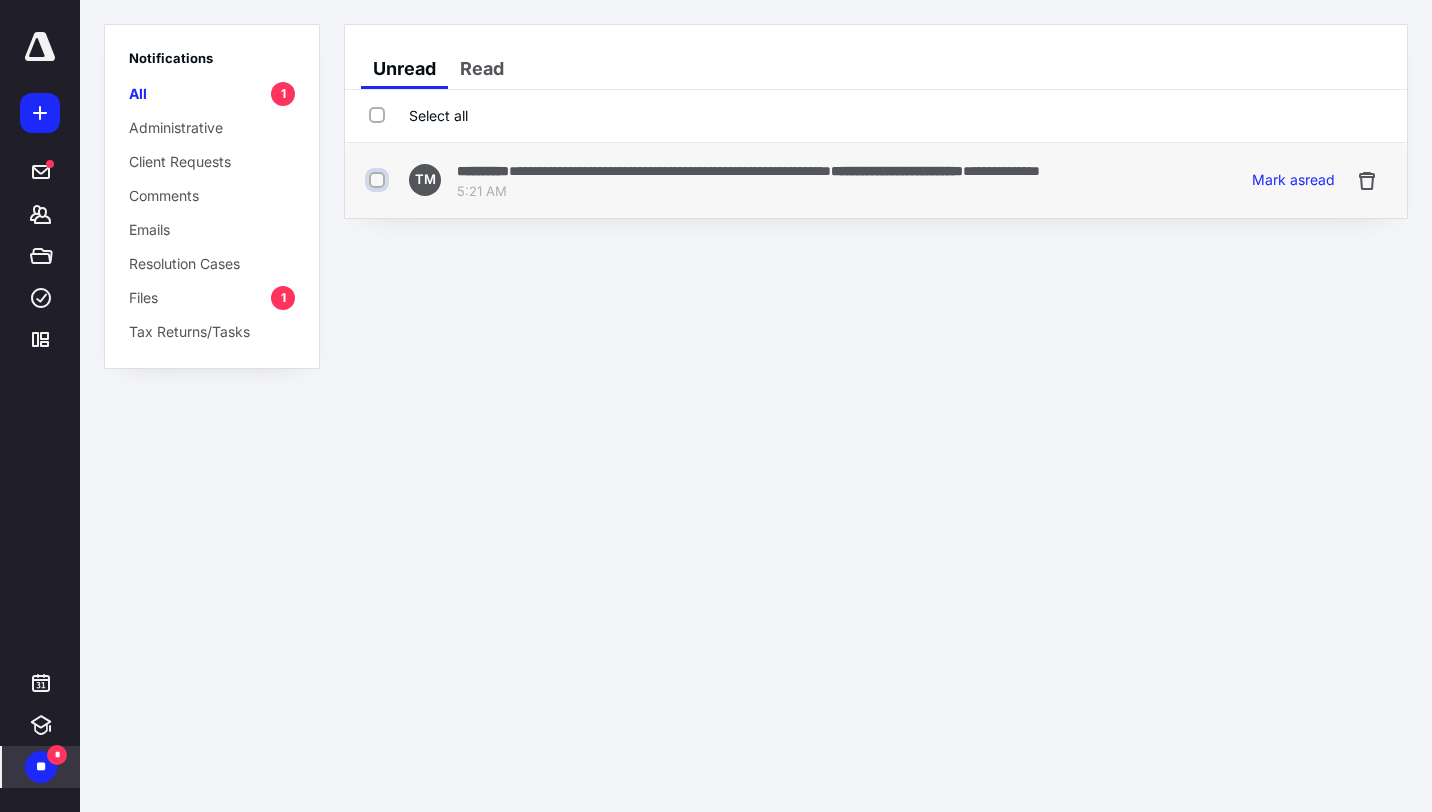 click at bounding box center (379, 180) 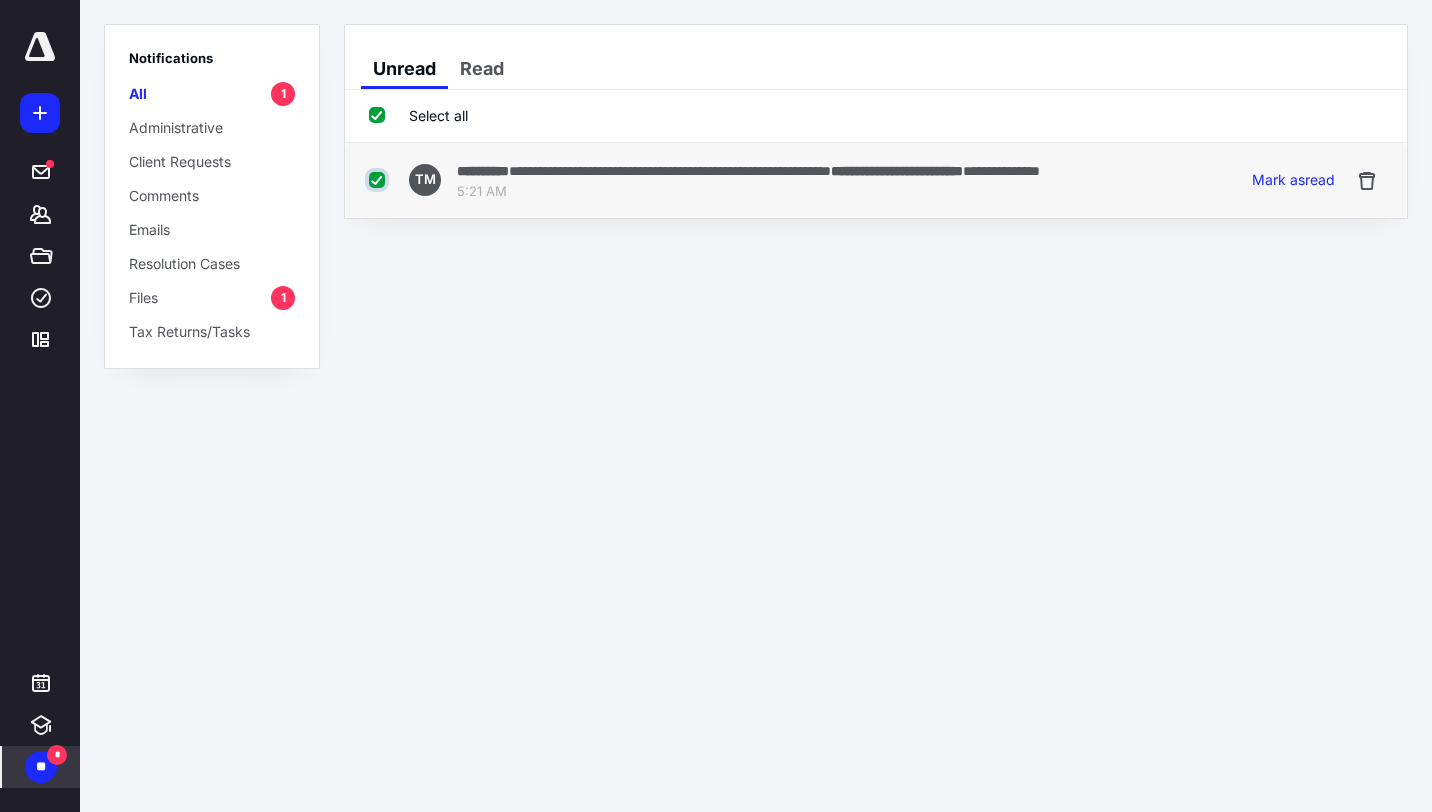checkbox on "true" 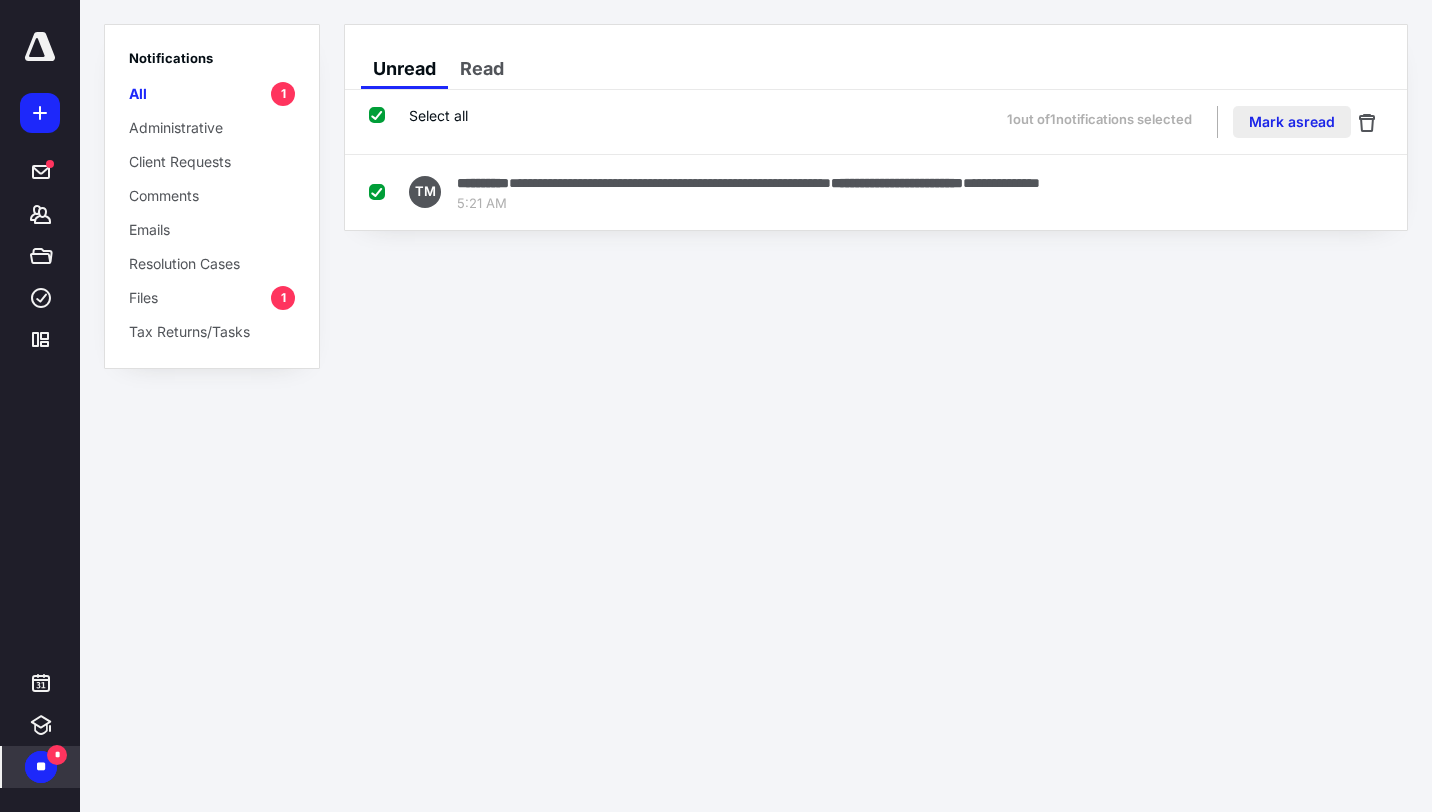 click on "Mark as  read" at bounding box center [1292, 122] 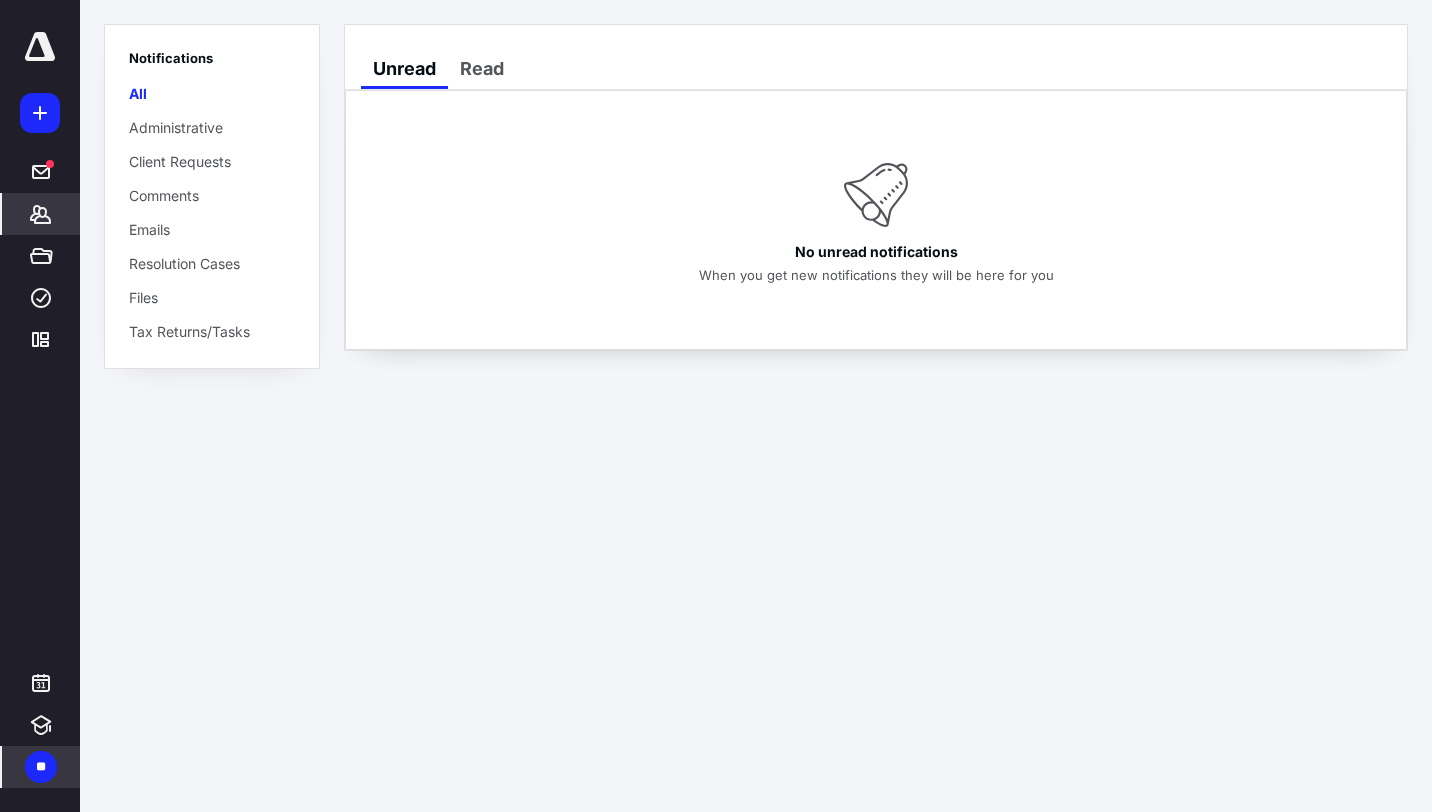 click 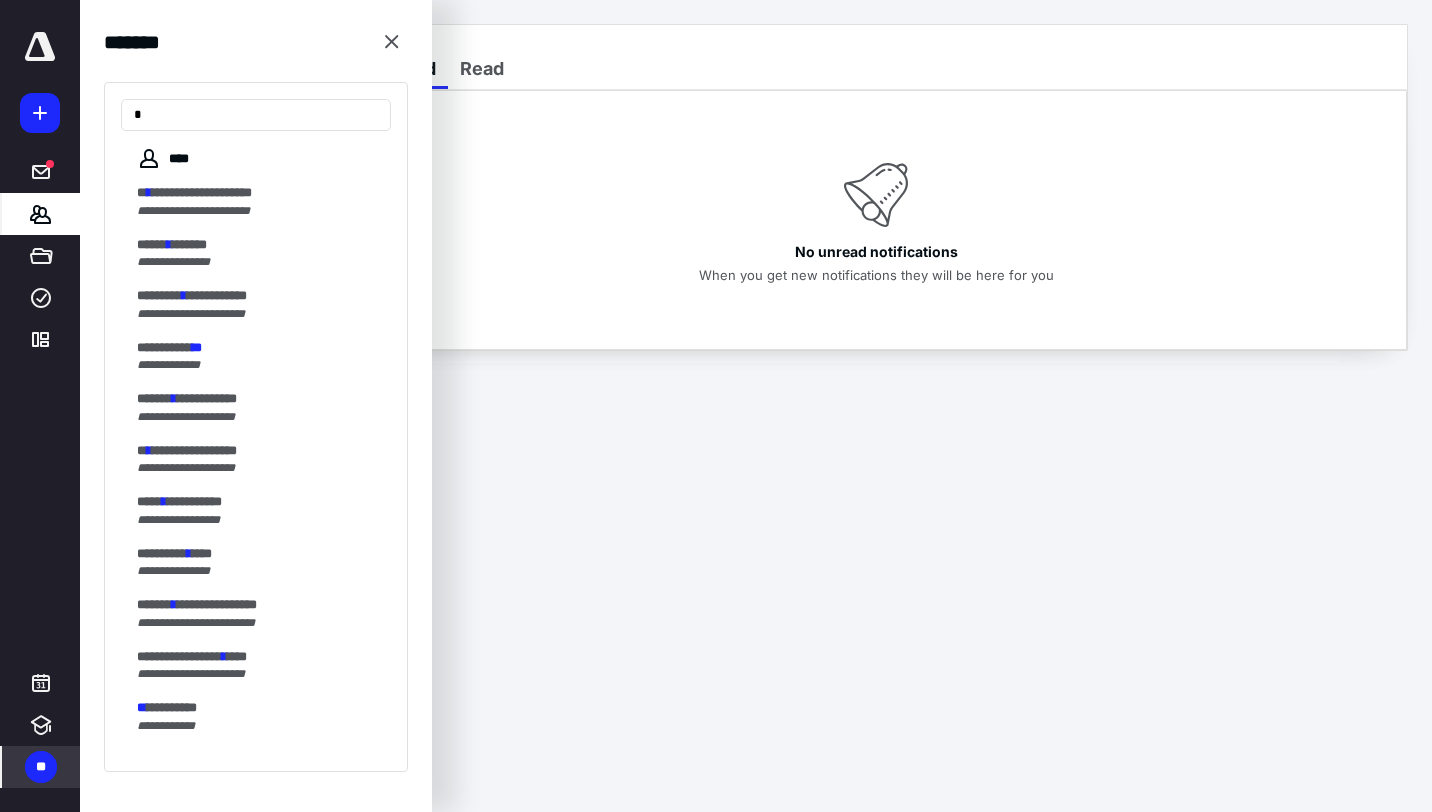 type on "**" 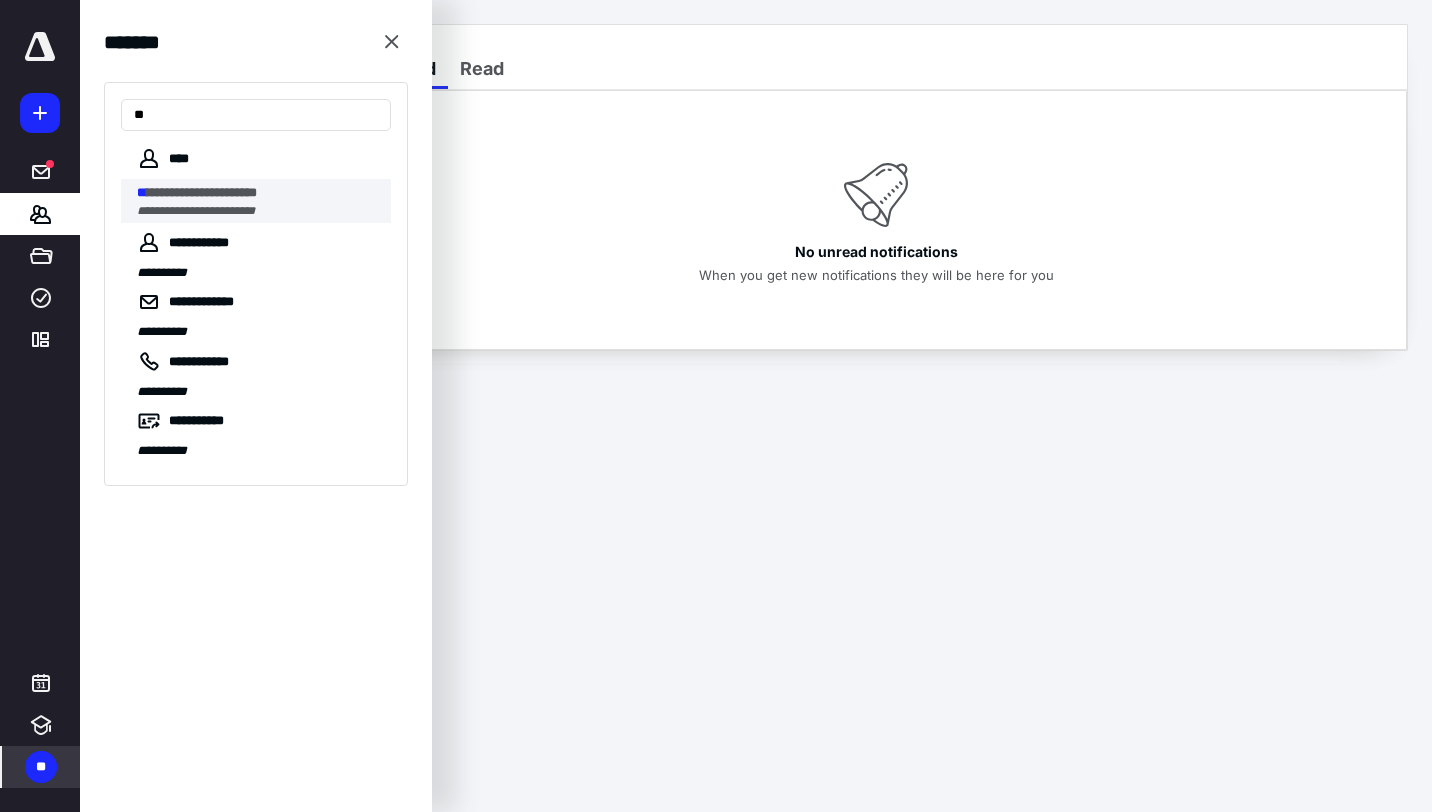 click on "**********" at bounding box center [202, 192] 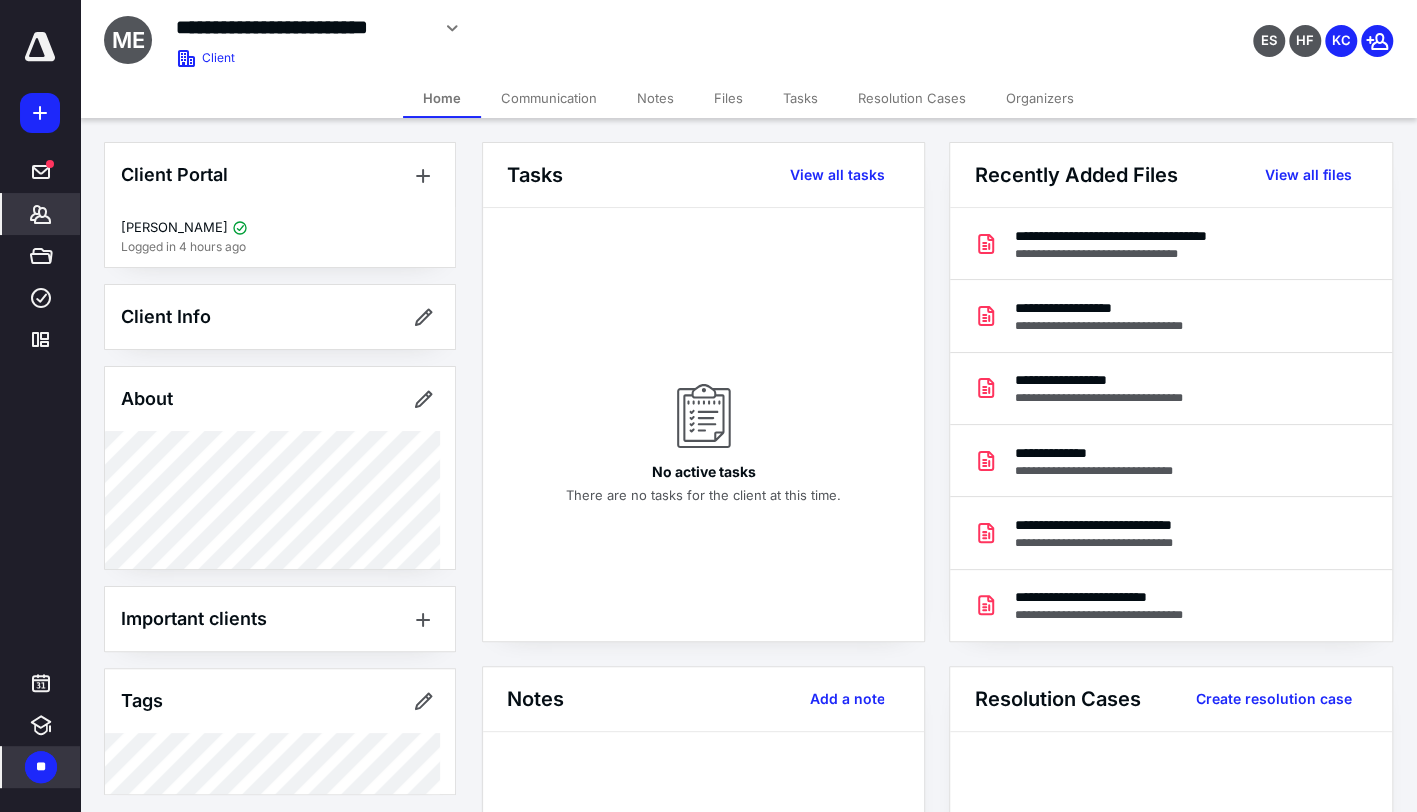 click on "Files" at bounding box center [728, 98] 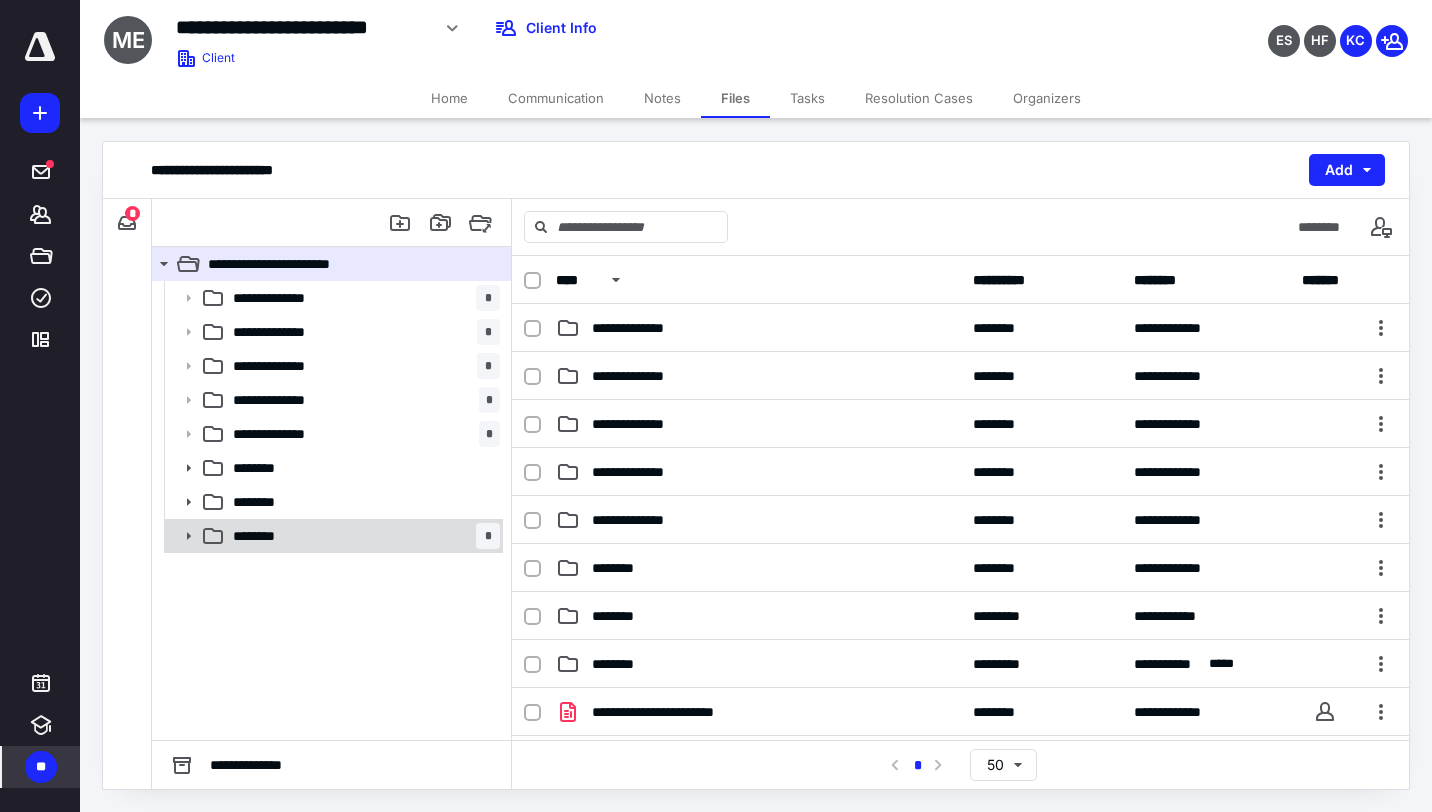 click on "******** *" at bounding box center [362, 536] 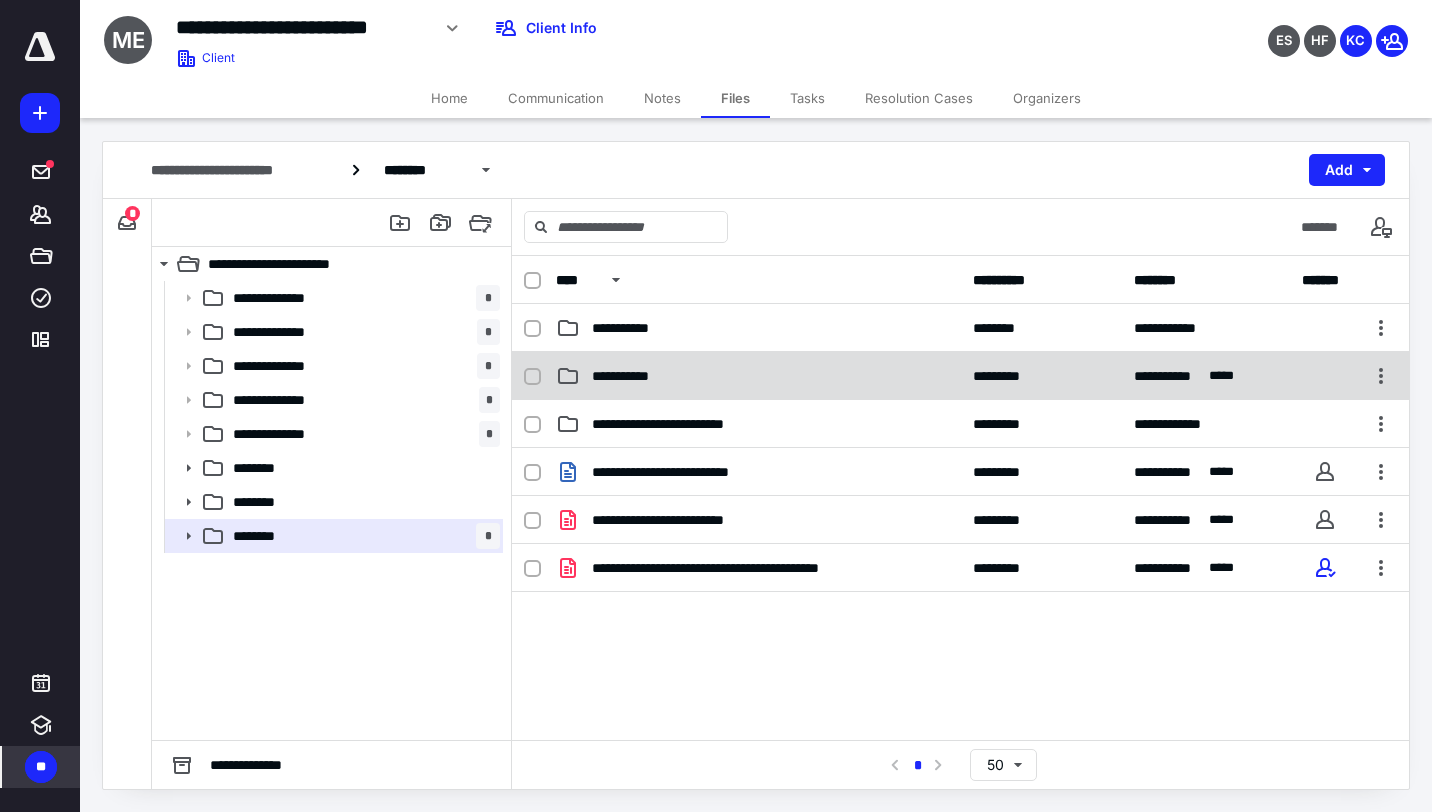 click on "**********" at bounding box center [960, 376] 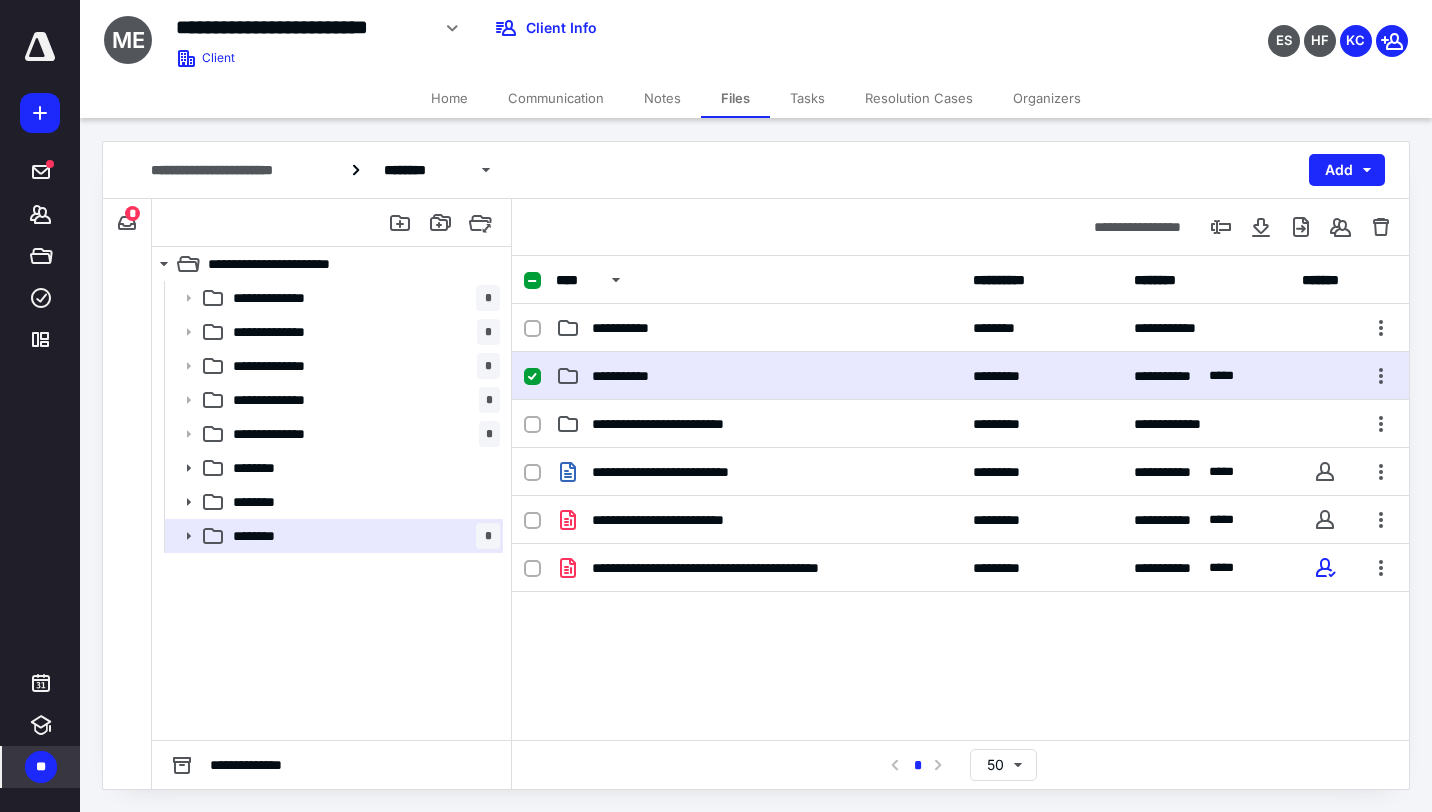 click on "**********" at bounding box center (960, 376) 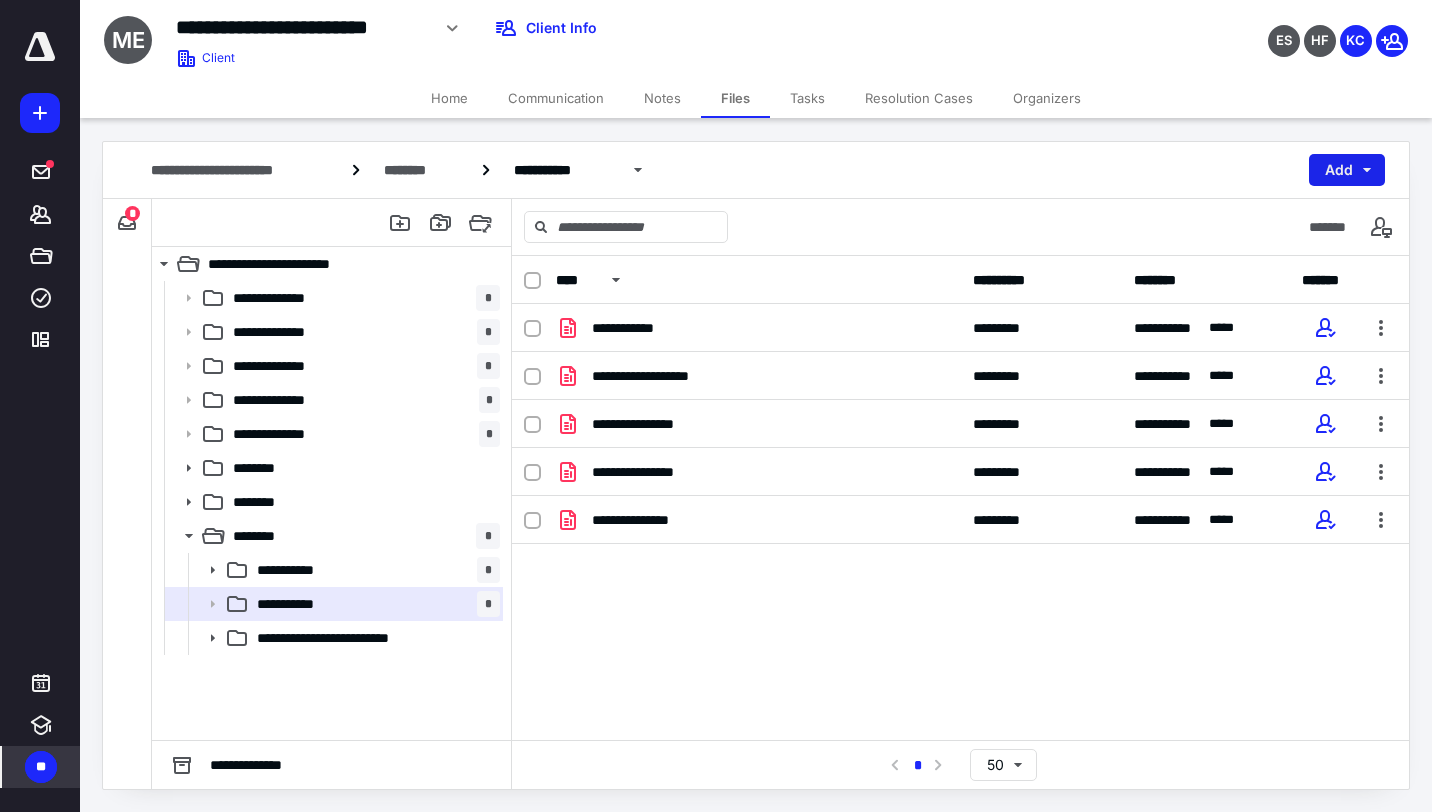 click on "Add" at bounding box center [1347, 170] 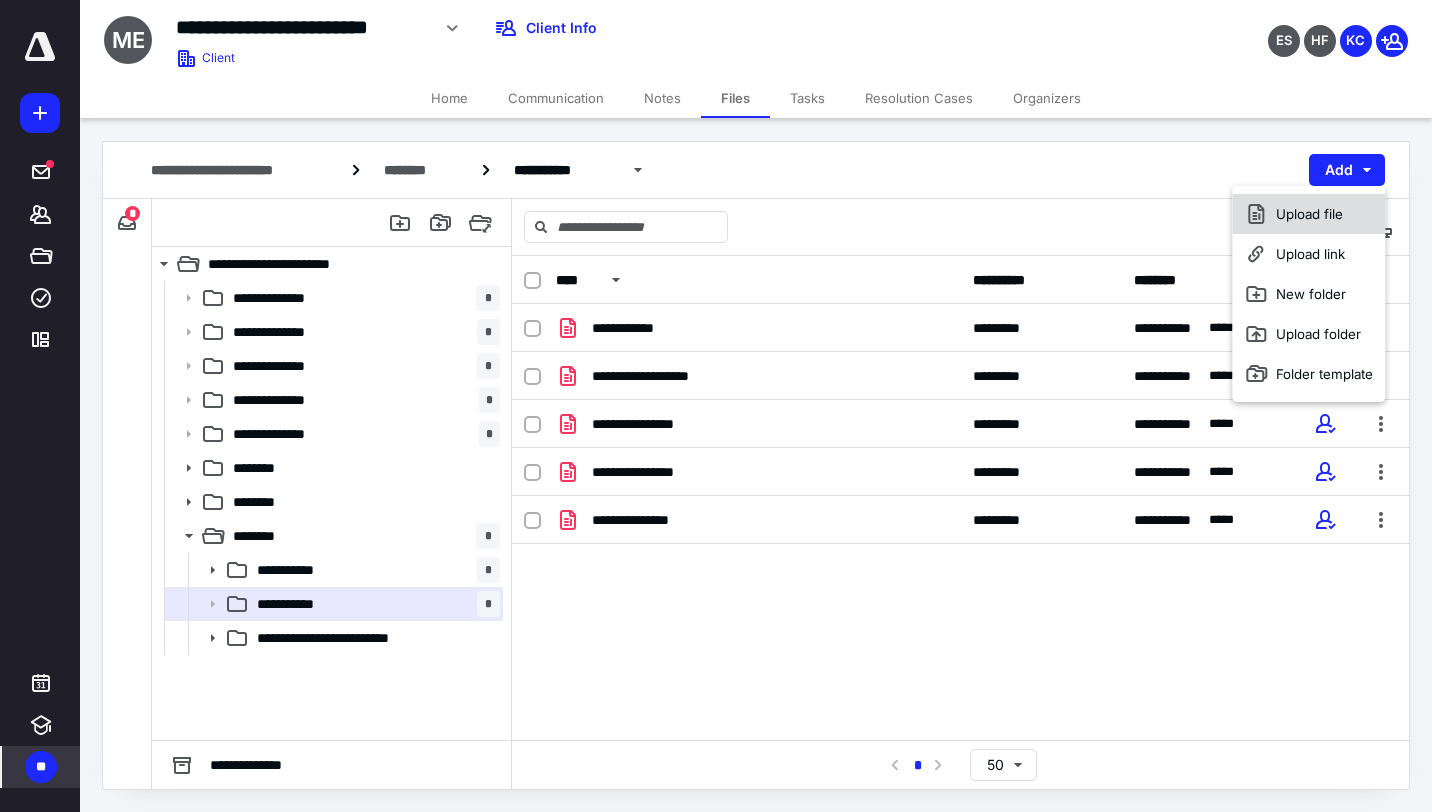 click on "Upload file" at bounding box center [1308, 214] 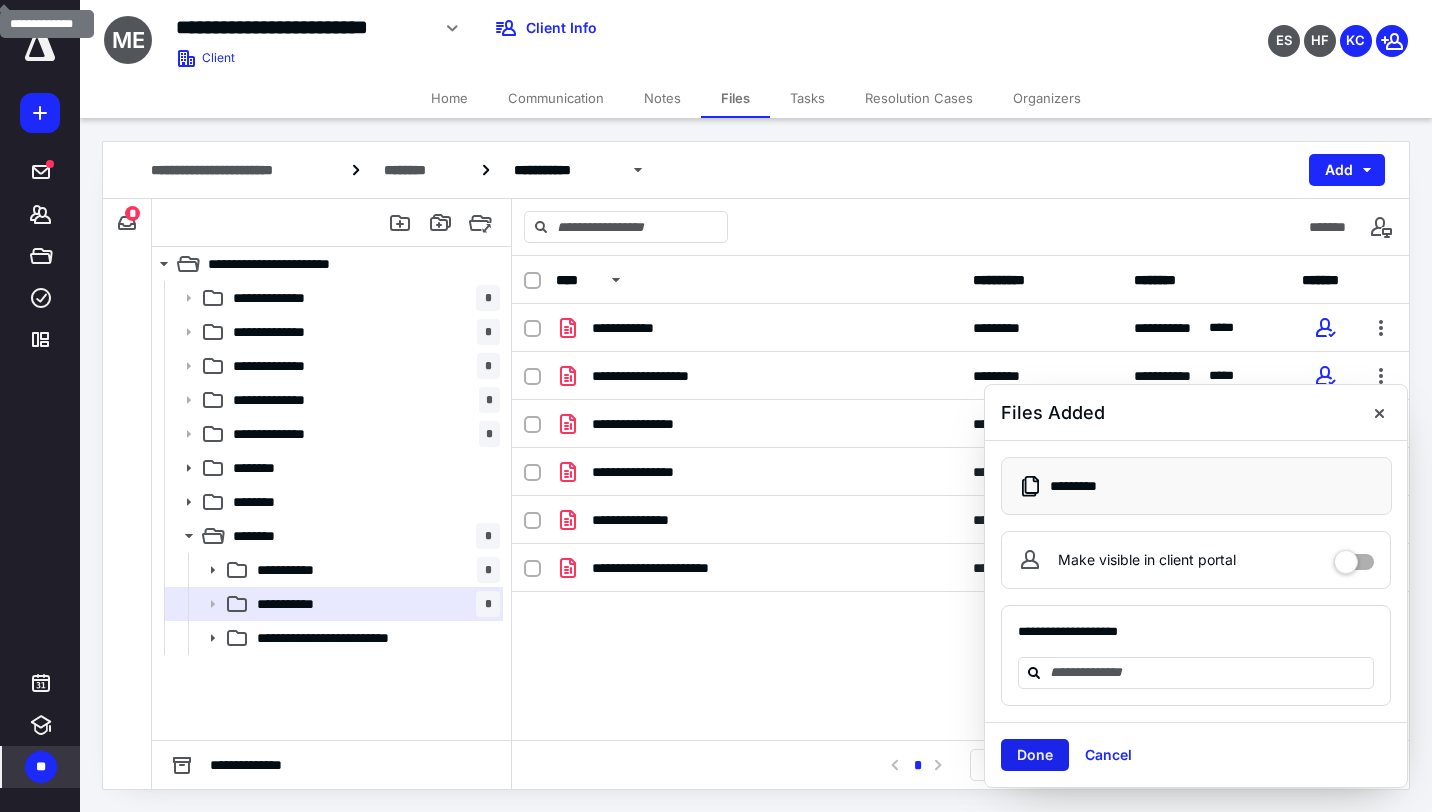 click on "Done" at bounding box center (1035, 755) 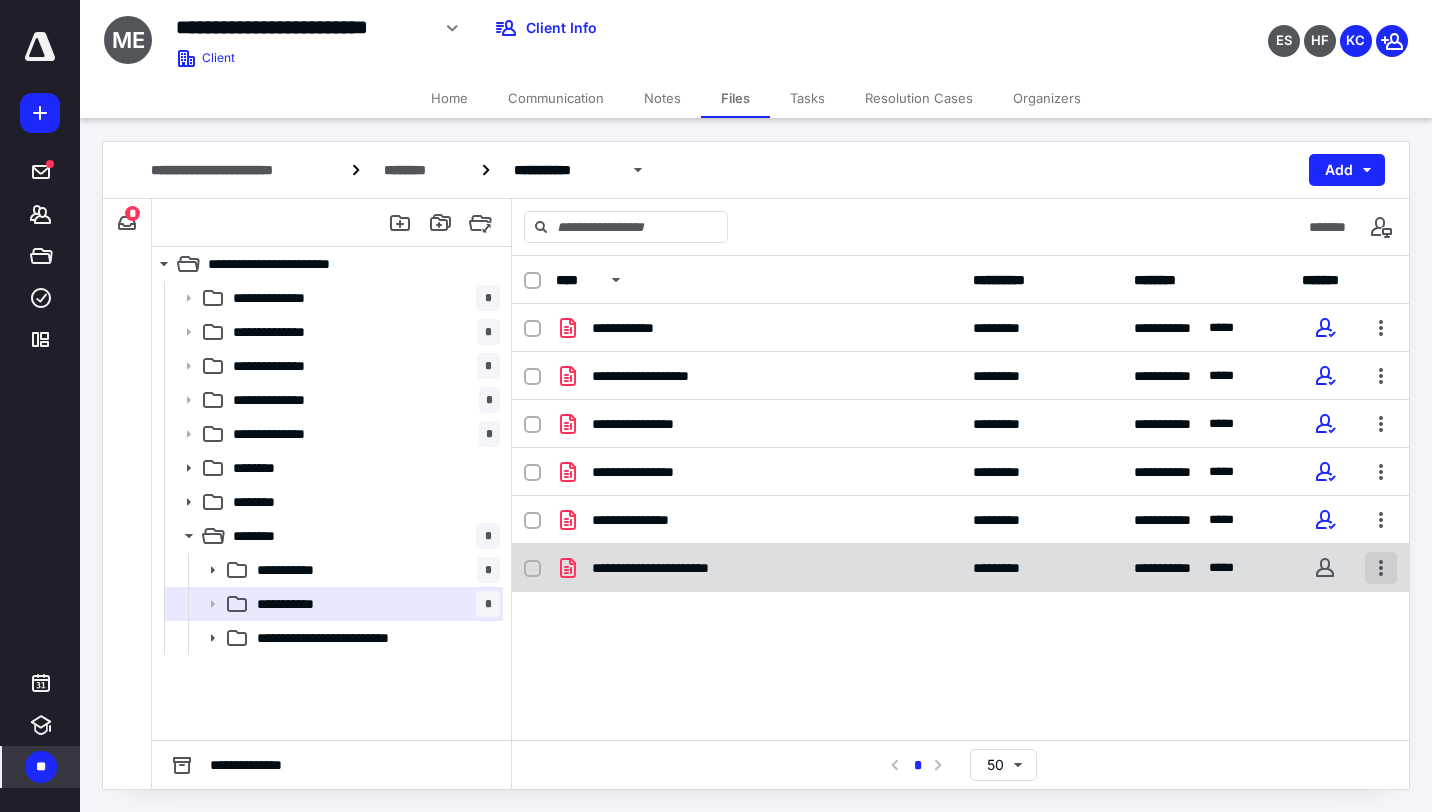 click at bounding box center (1381, 568) 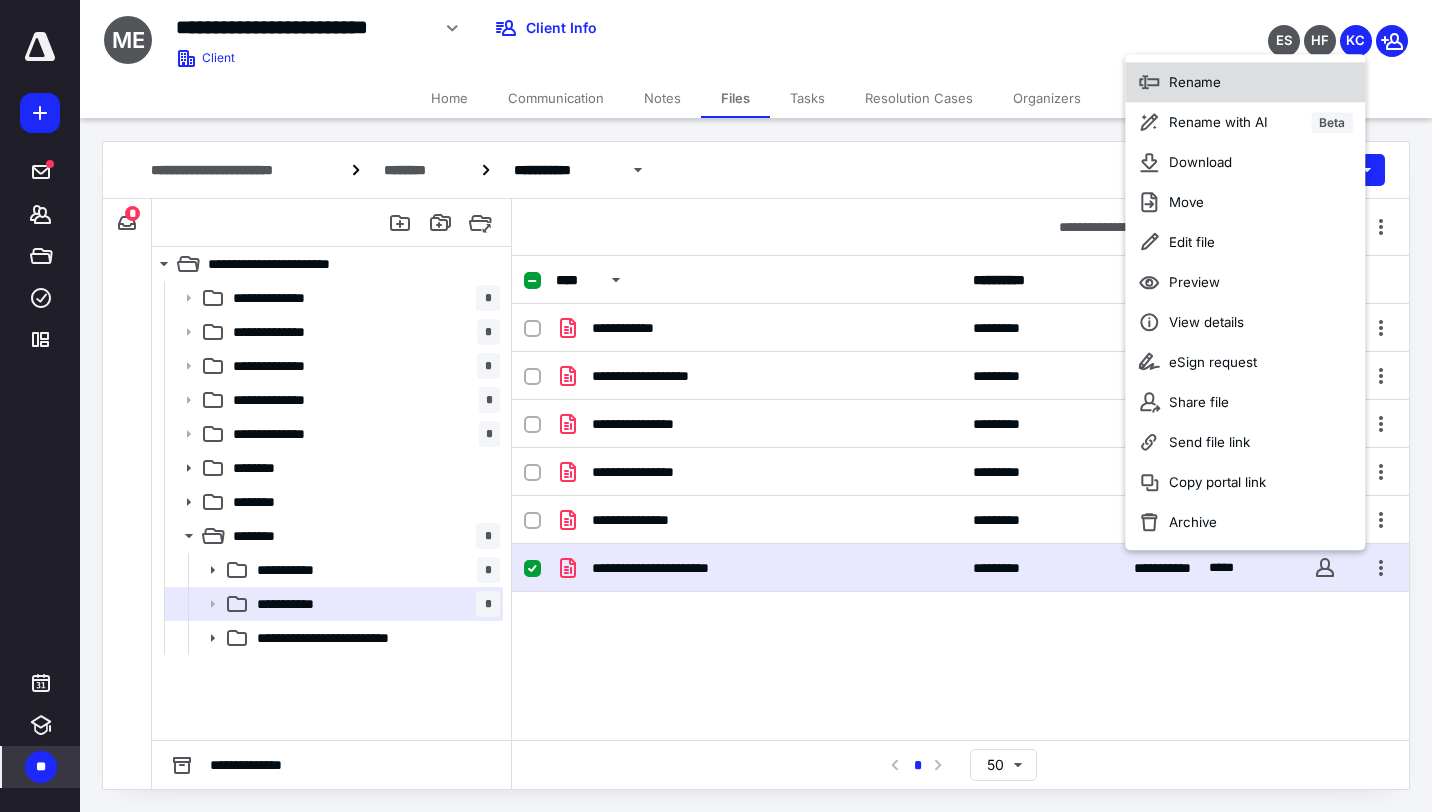 click on "Rename" at bounding box center [1245, 82] 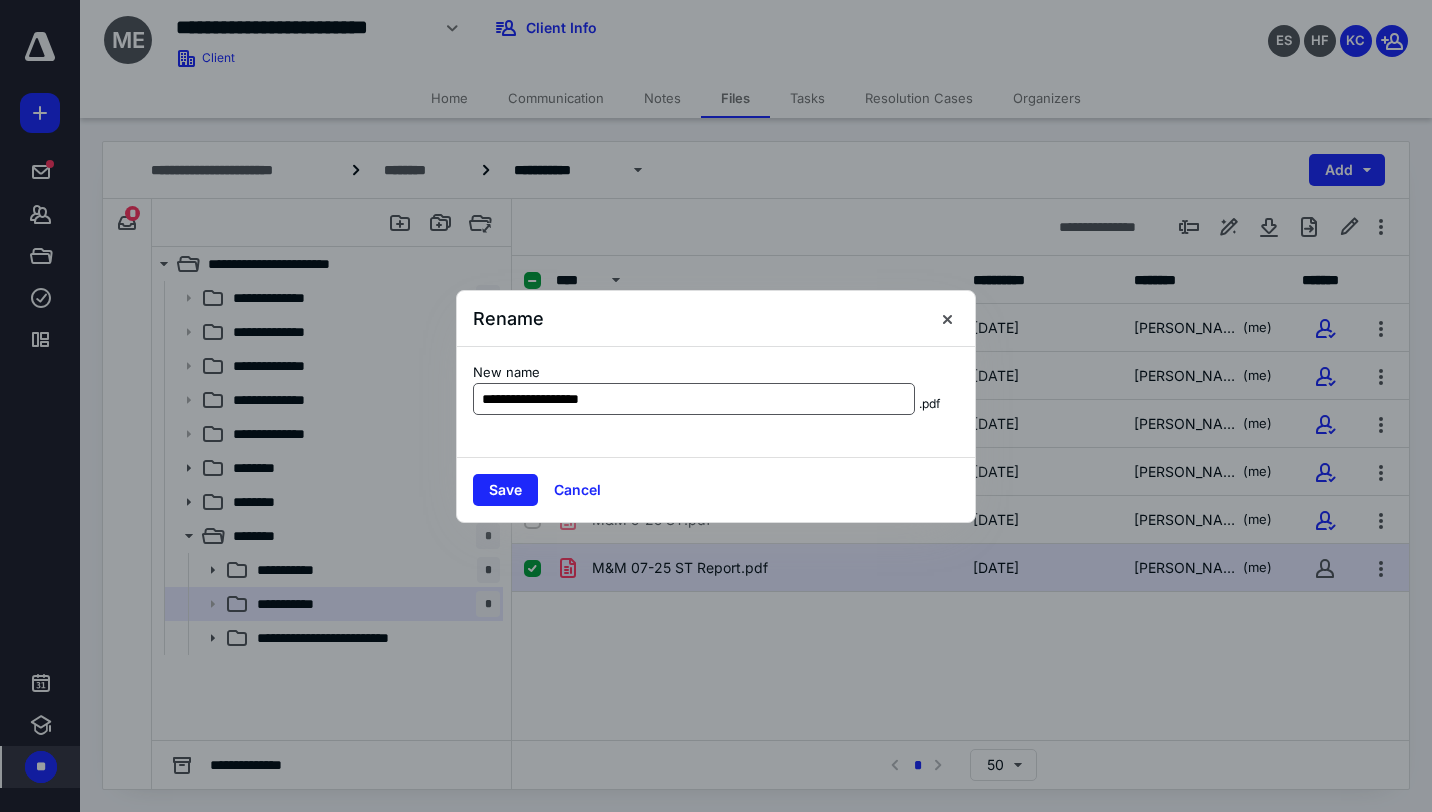 click on "**********" at bounding box center (694, 399) 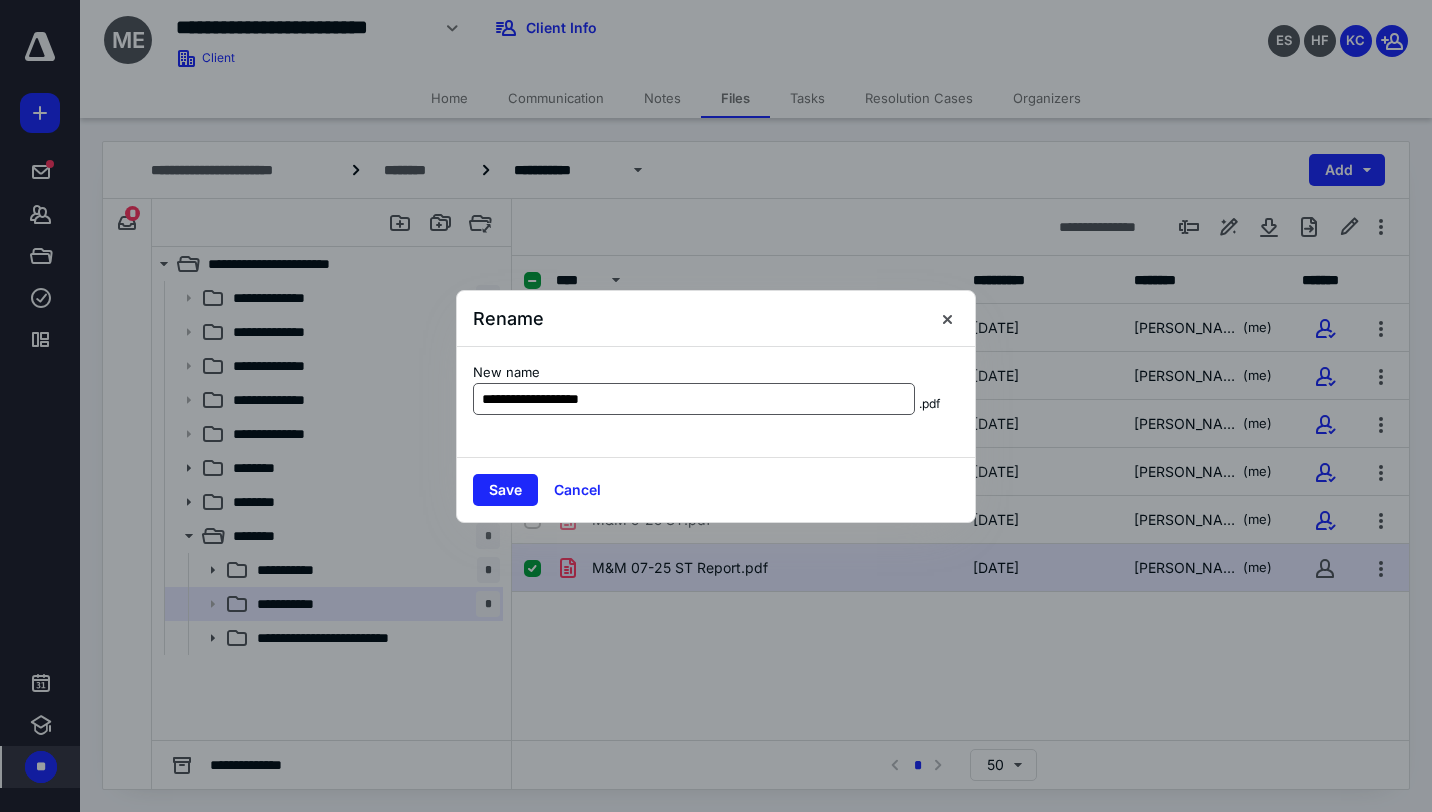 click on "**********" at bounding box center [694, 399] 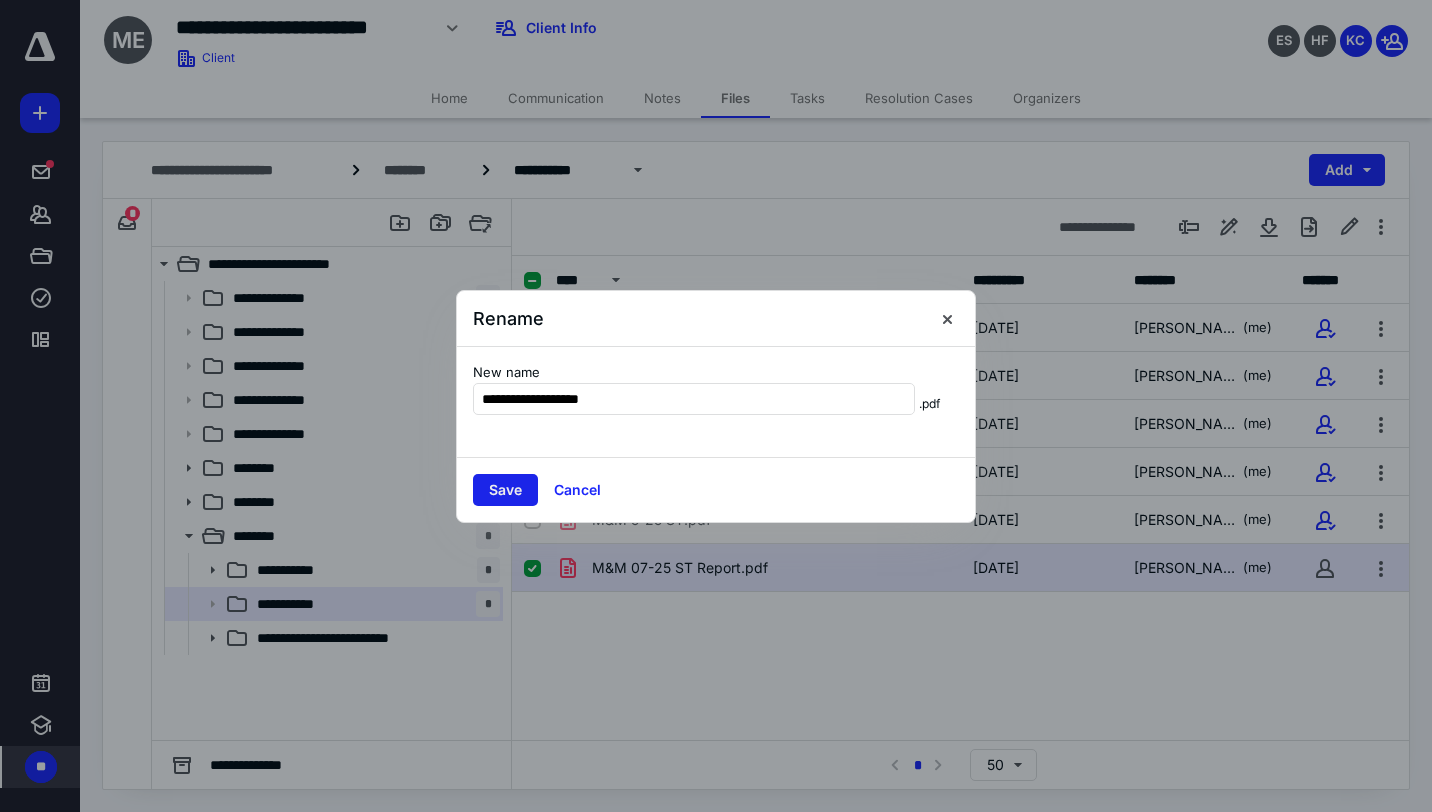 type on "**********" 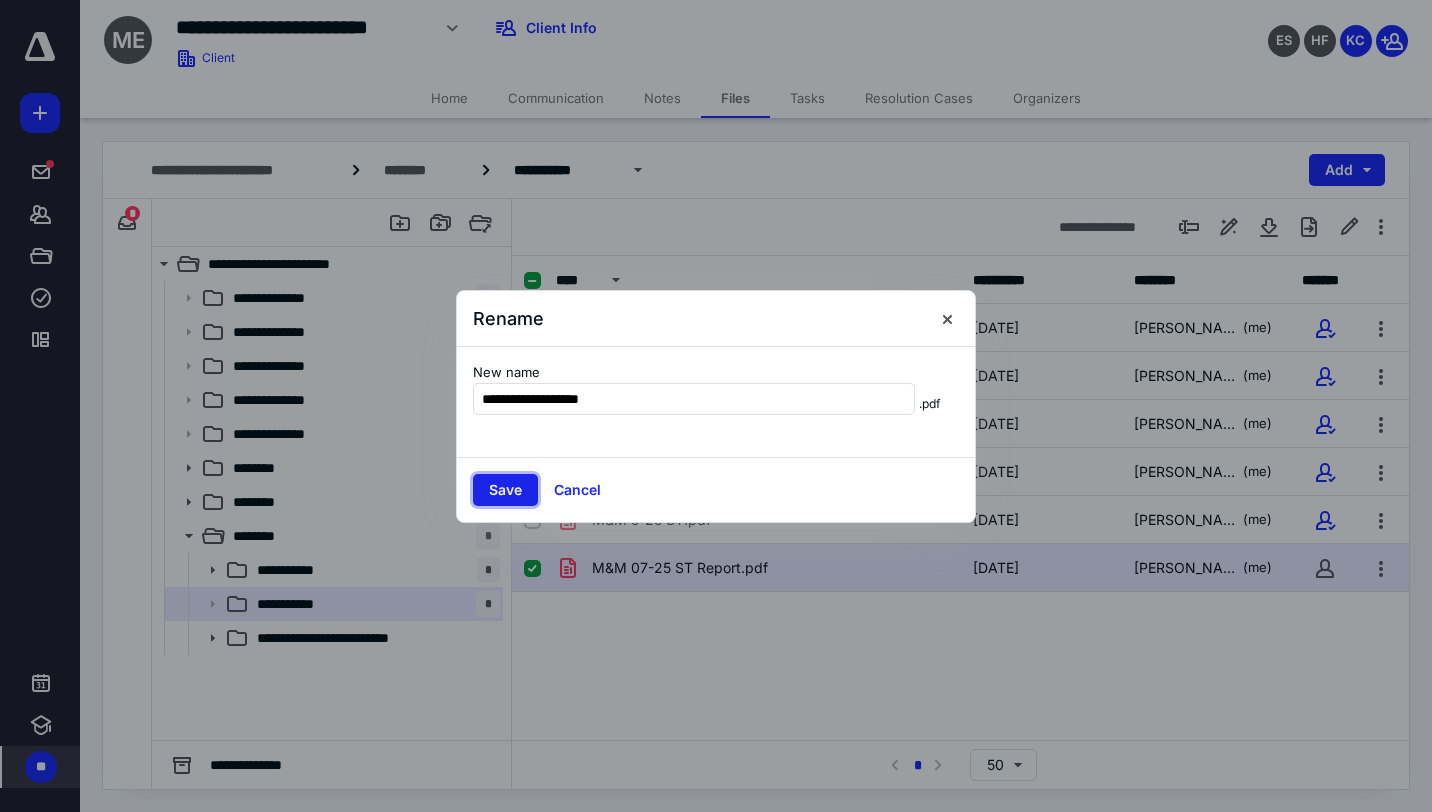 click on "Save" at bounding box center (505, 490) 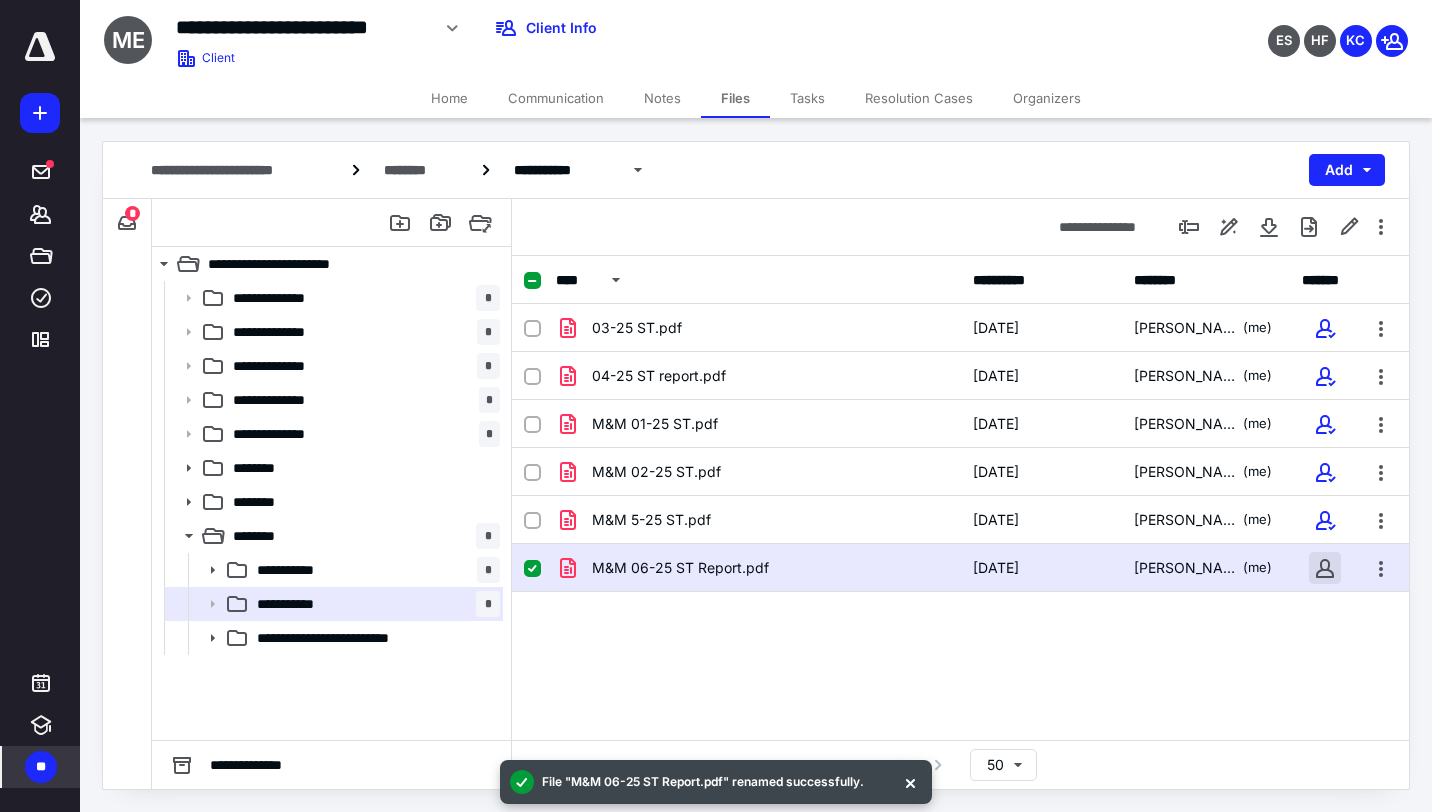 click at bounding box center [1325, 568] 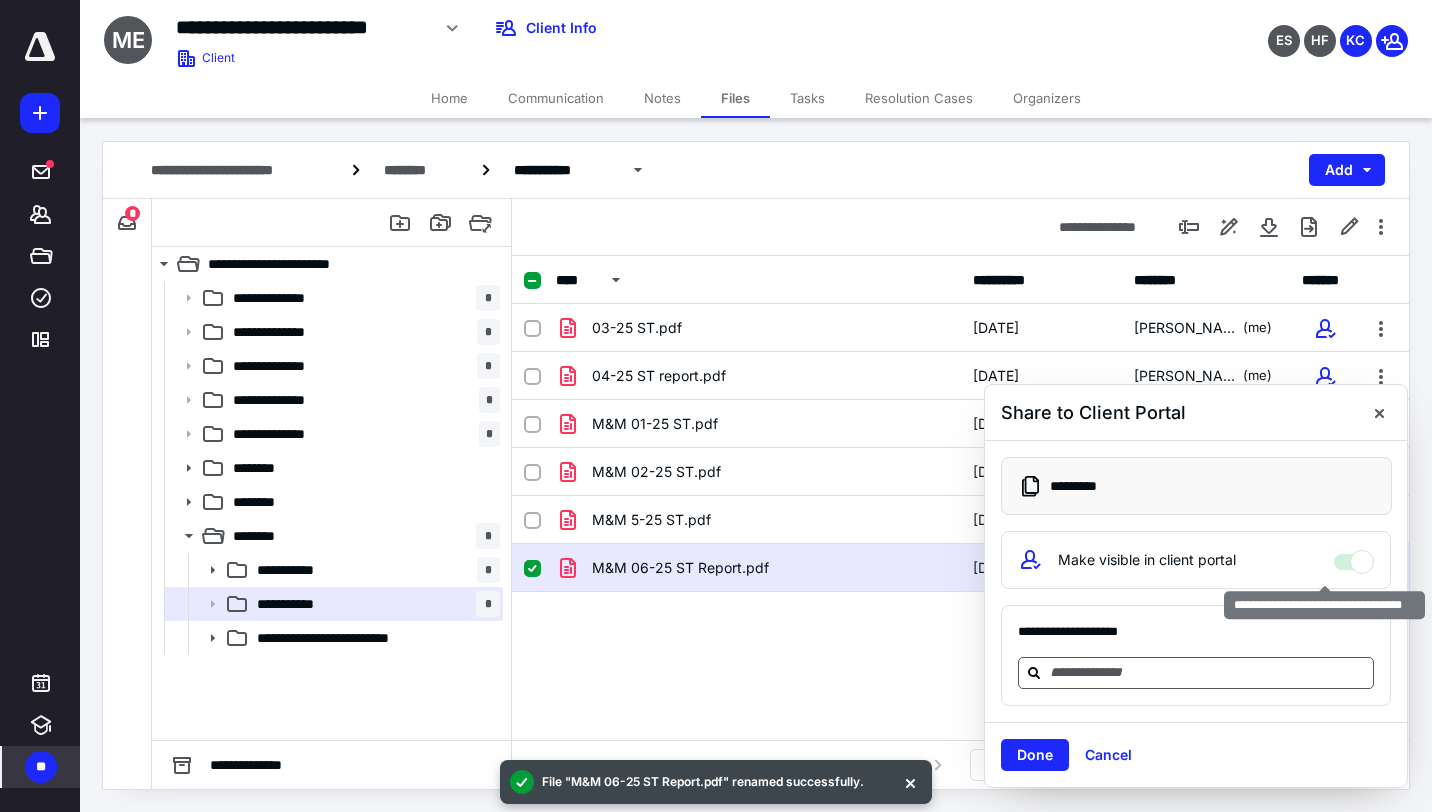 click at bounding box center [1208, 672] 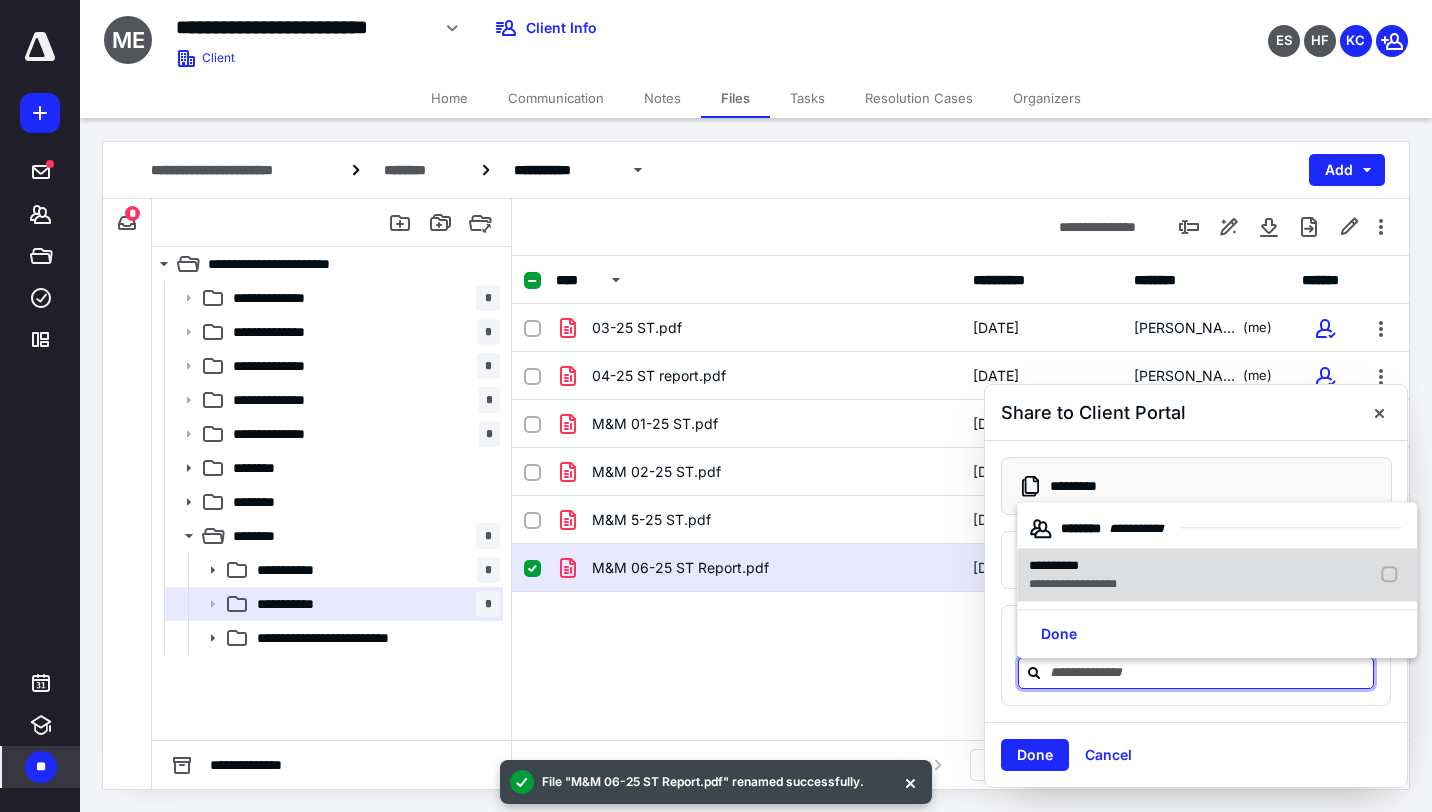 click at bounding box center (1393, 575) 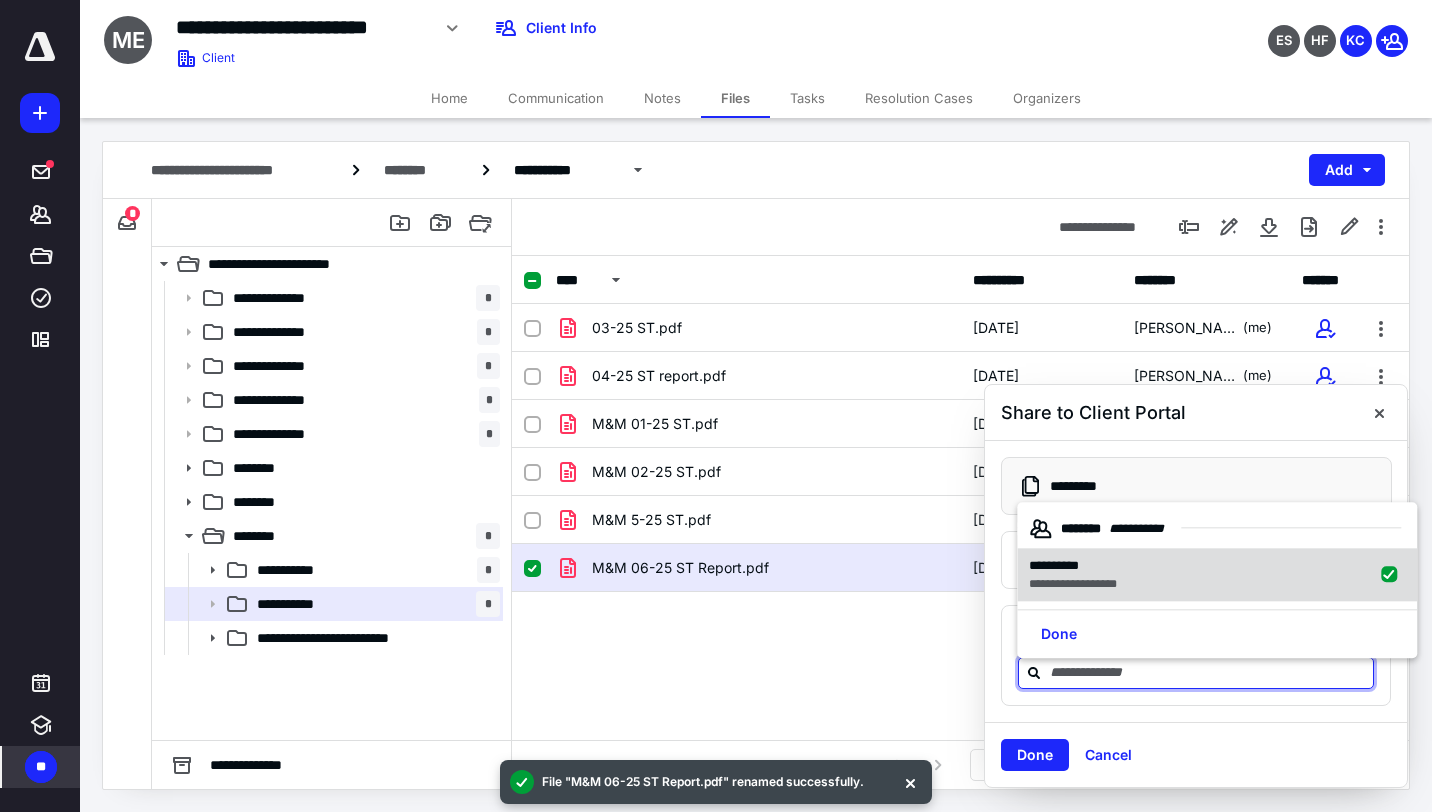 checkbox on "true" 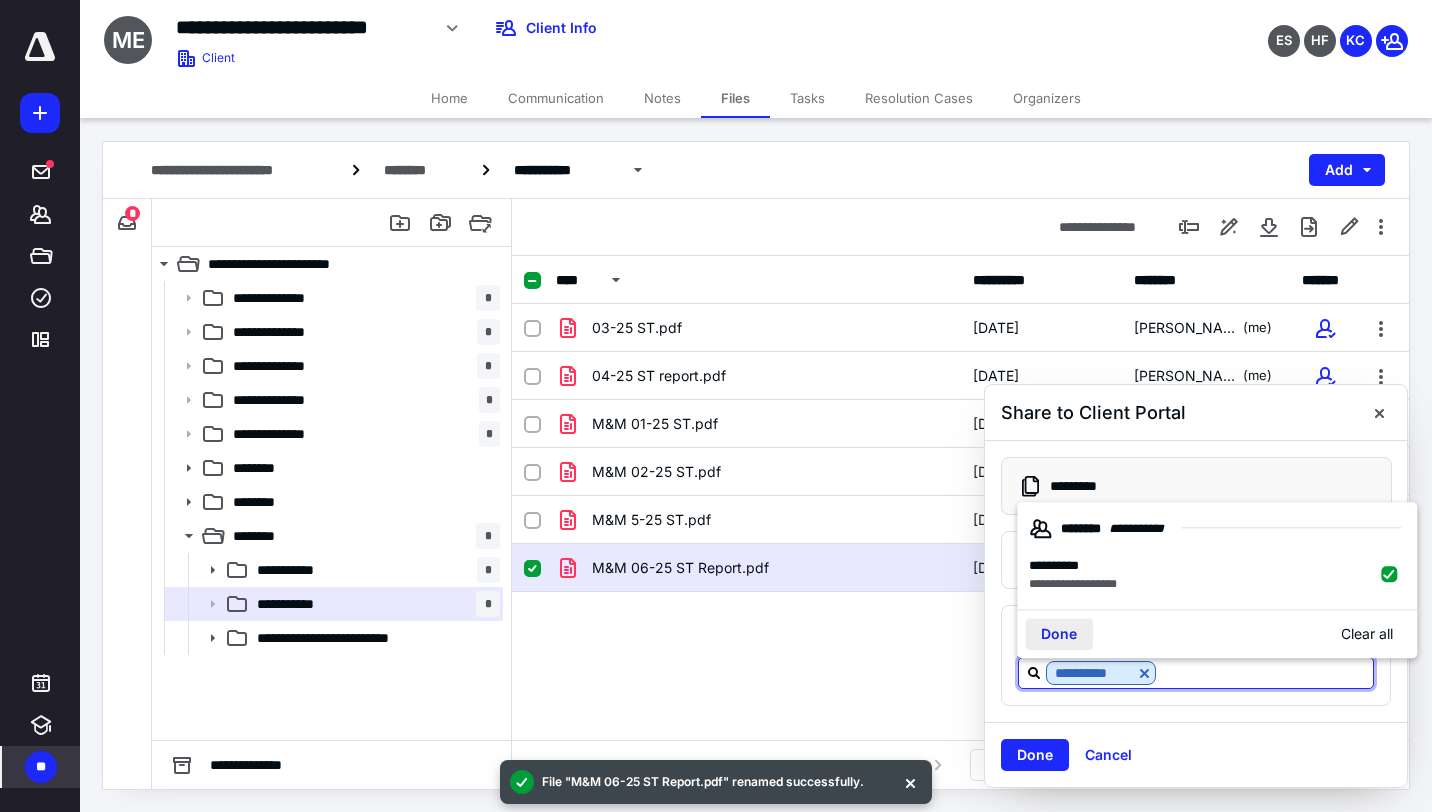 click on "Done" at bounding box center (1059, 634) 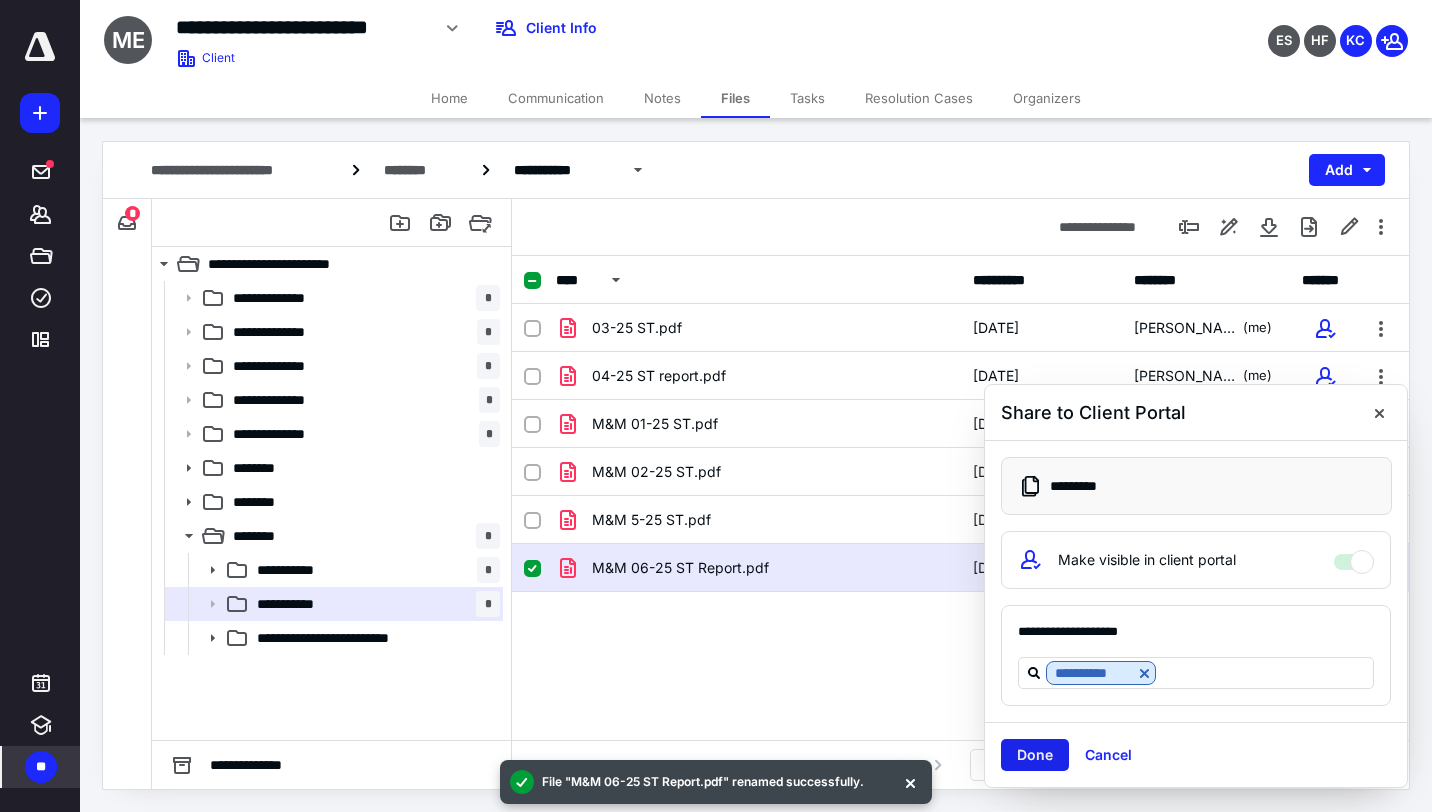 click on "Done" at bounding box center (1035, 755) 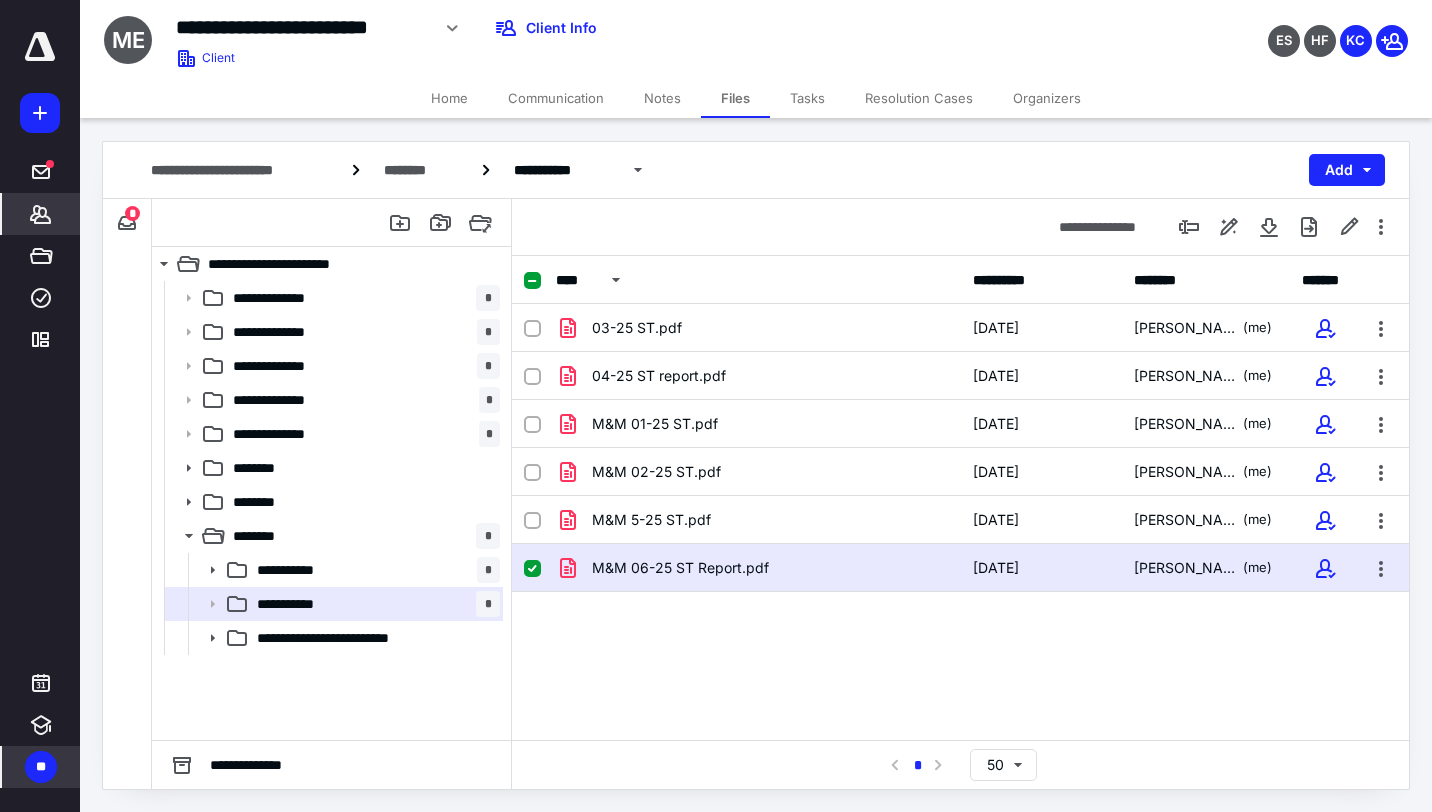 click on "*******" at bounding box center (41, 214) 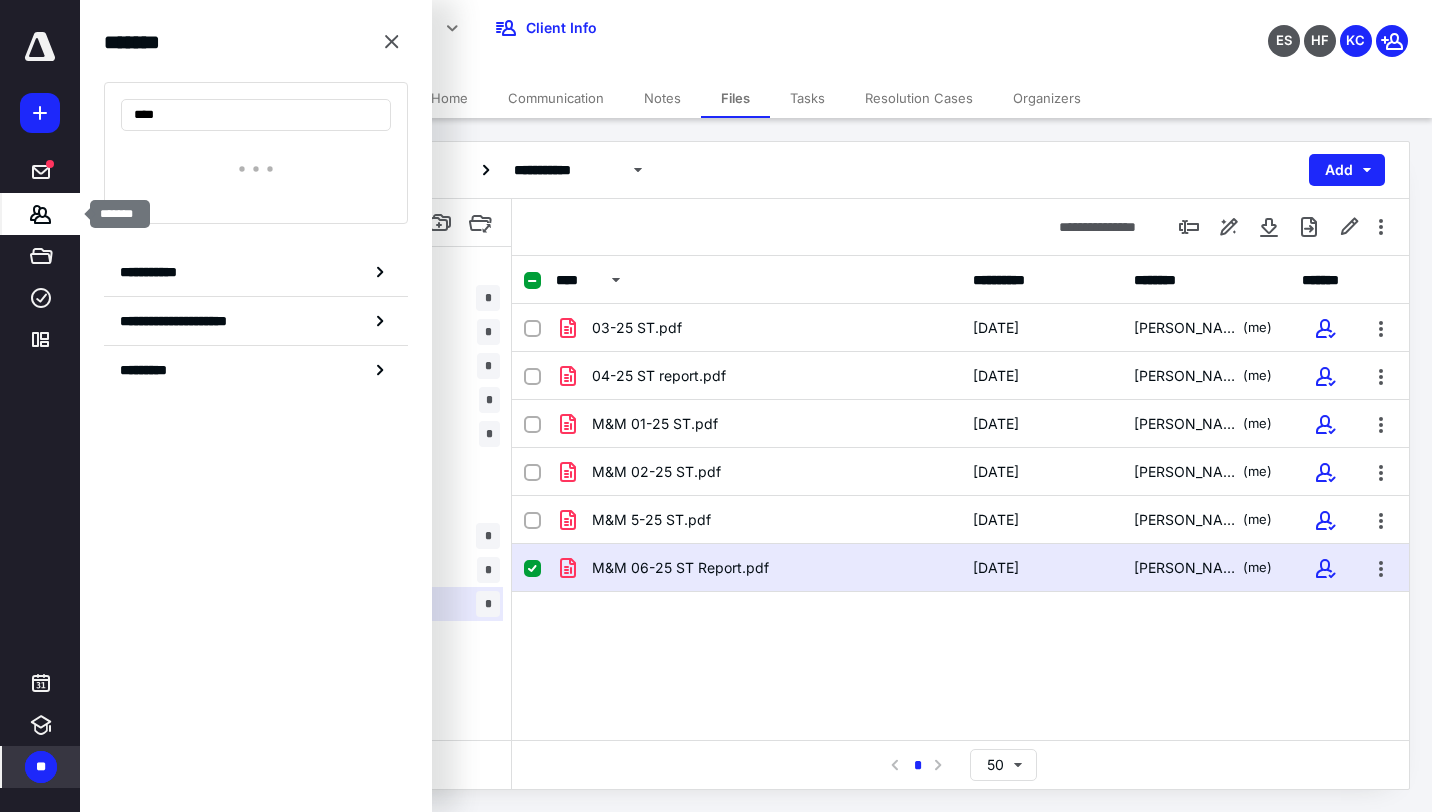 type on "*****" 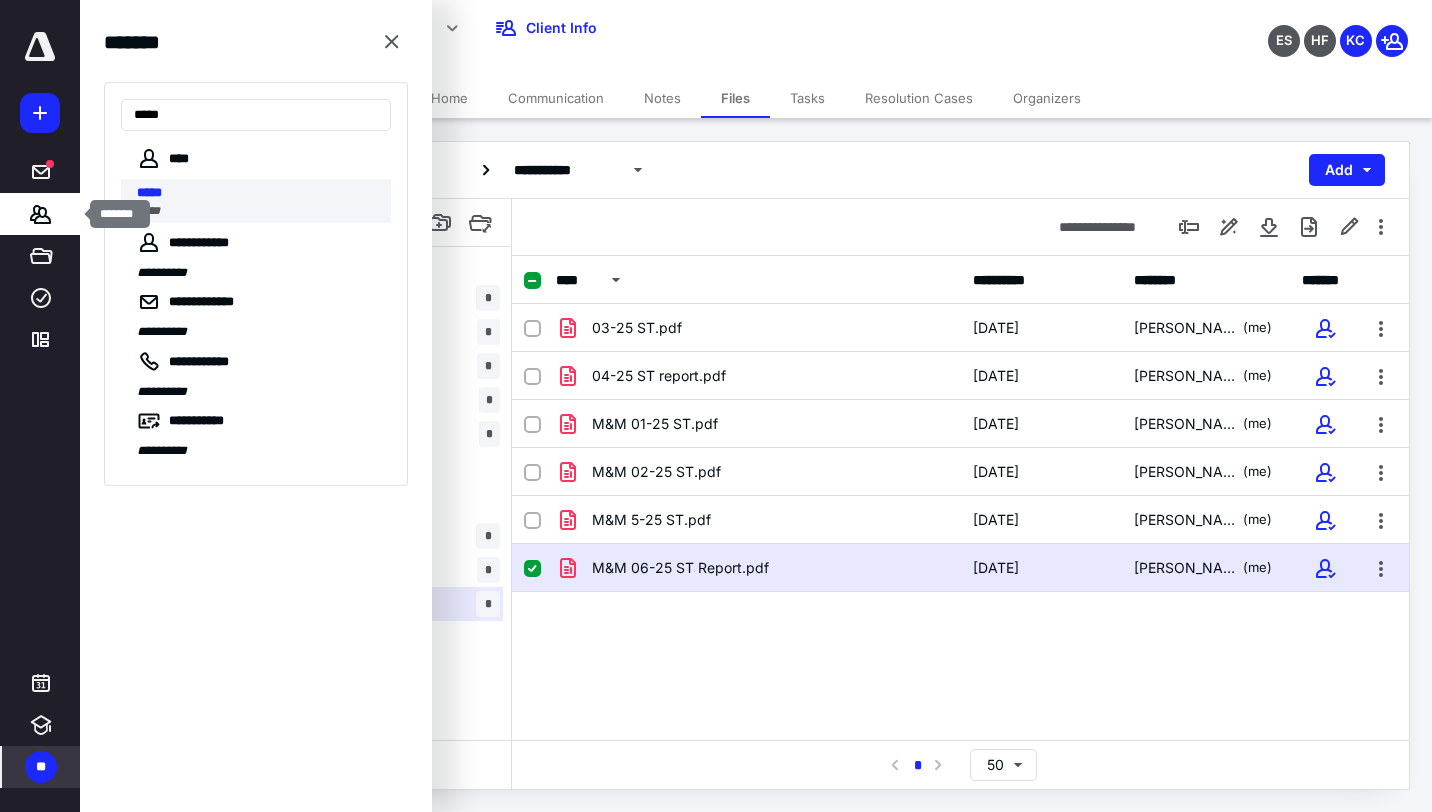click on "*****" at bounding box center (258, 193) 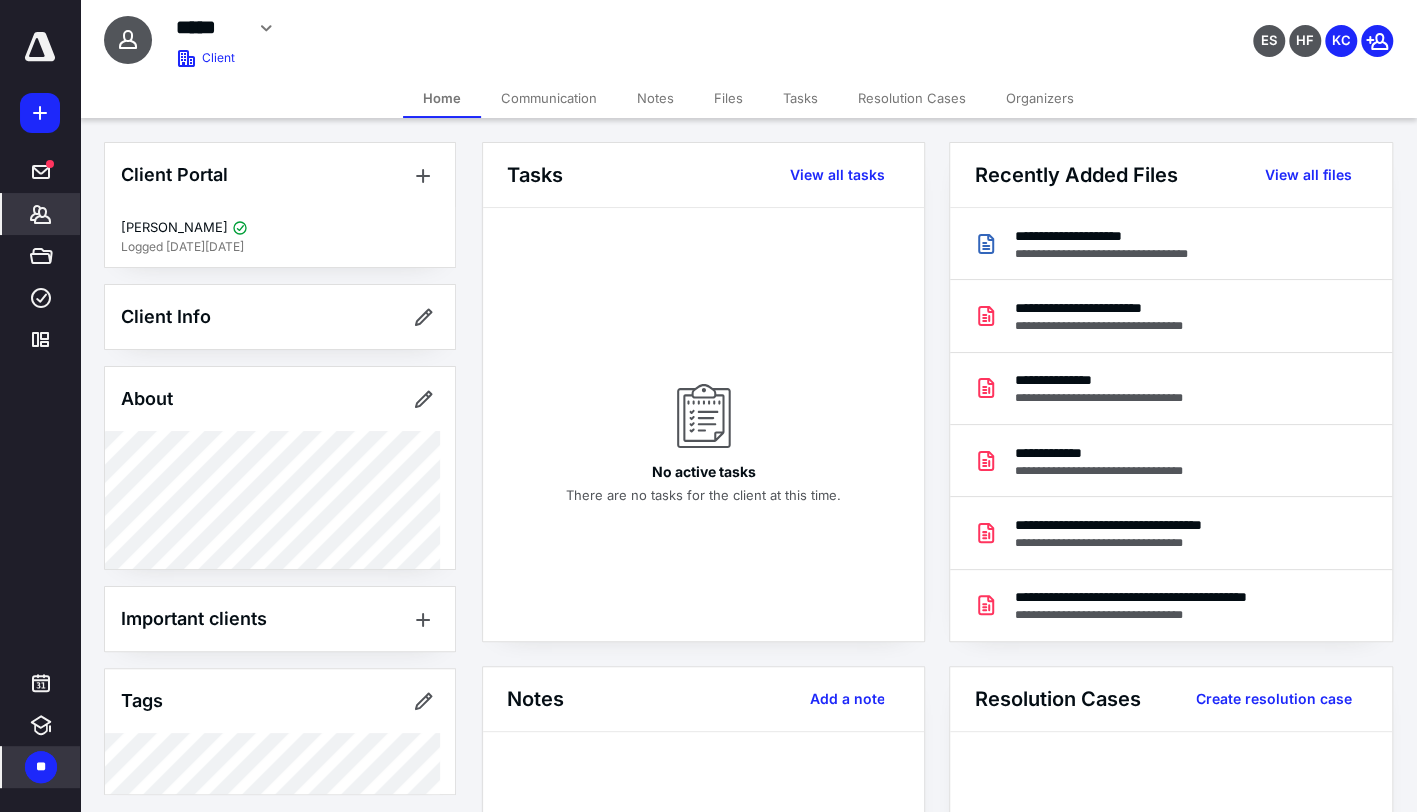 click on "Files" at bounding box center (728, 98) 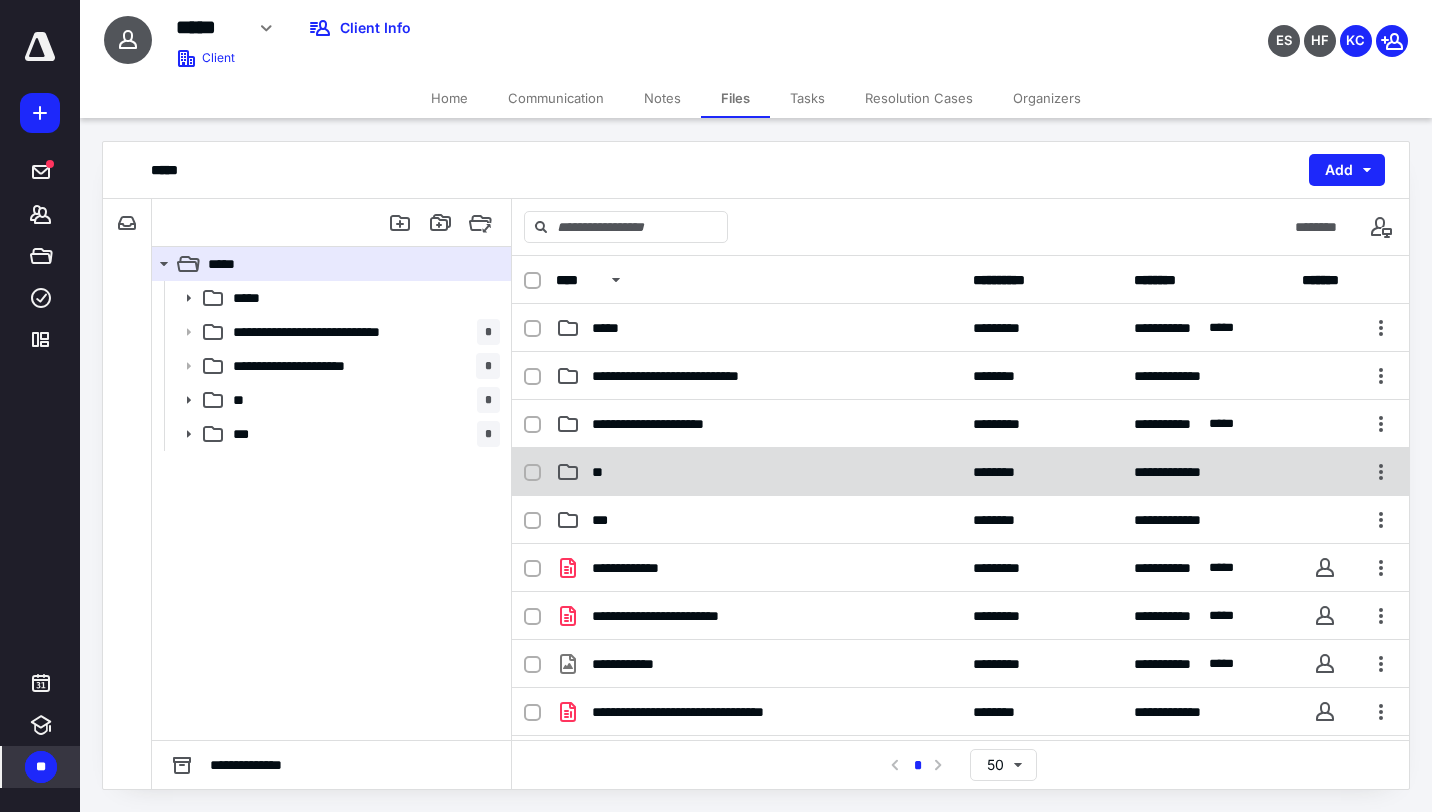 click on "**" at bounding box center [758, 472] 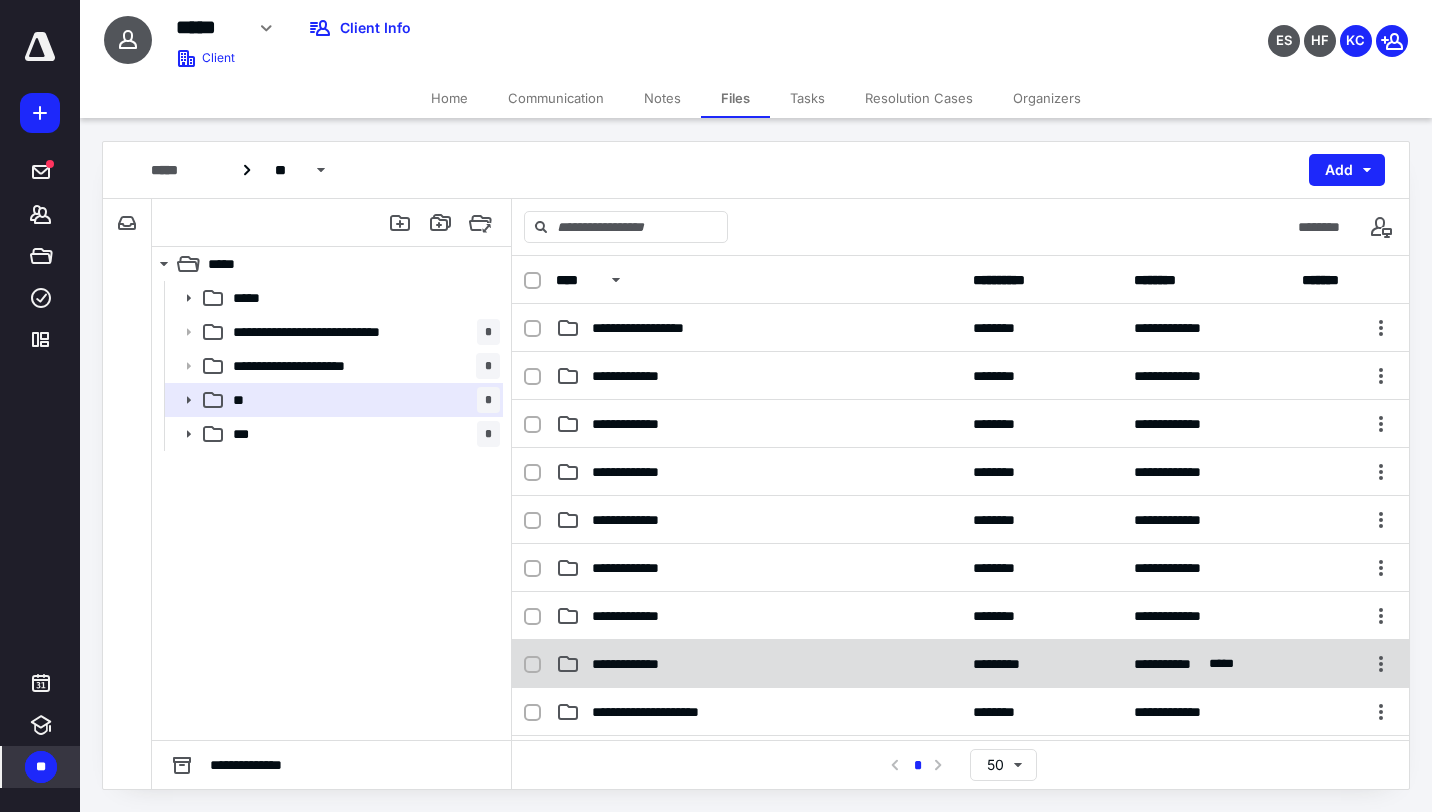 click on "**********" at bounding box center [758, 664] 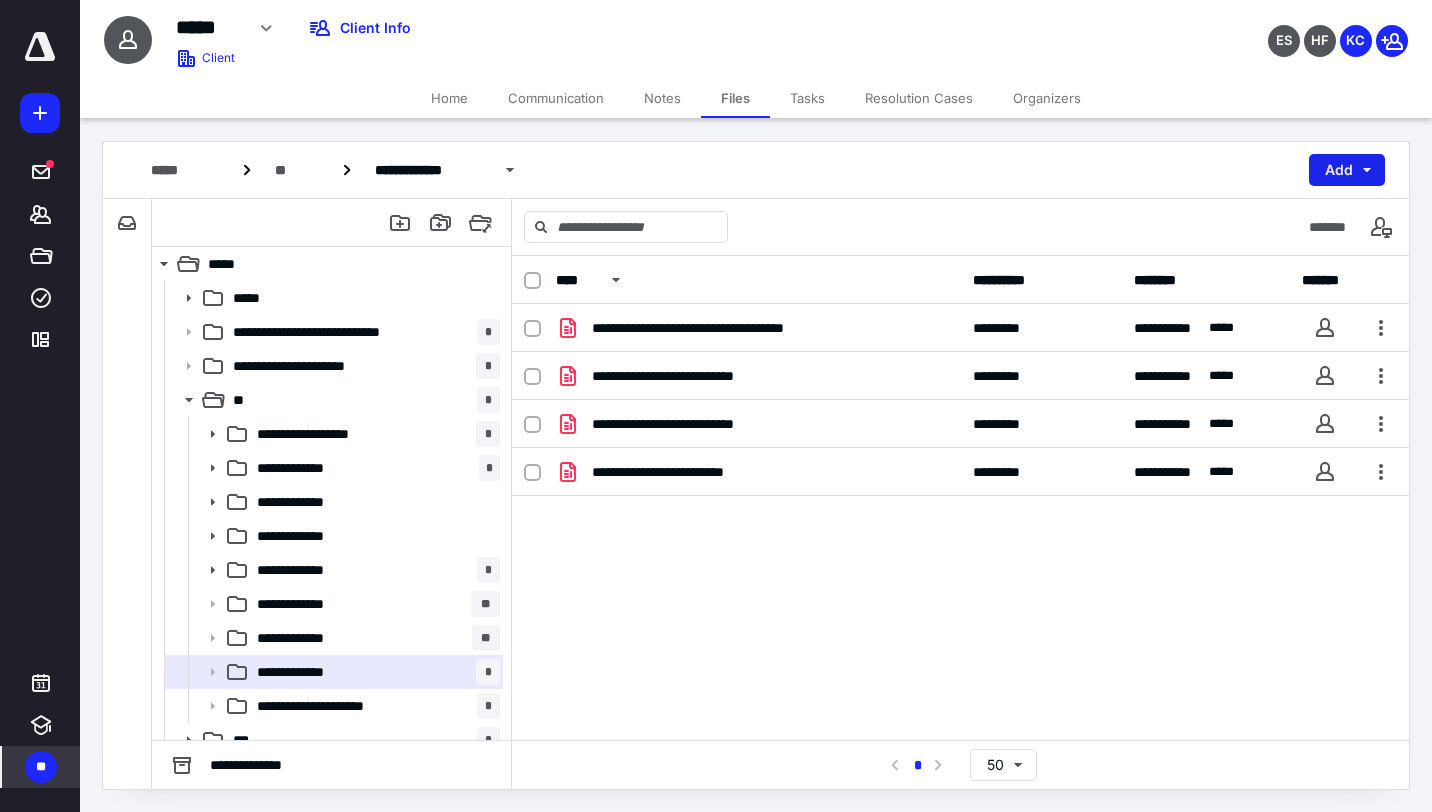 click on "Add" at bounding box center [1347, 170] 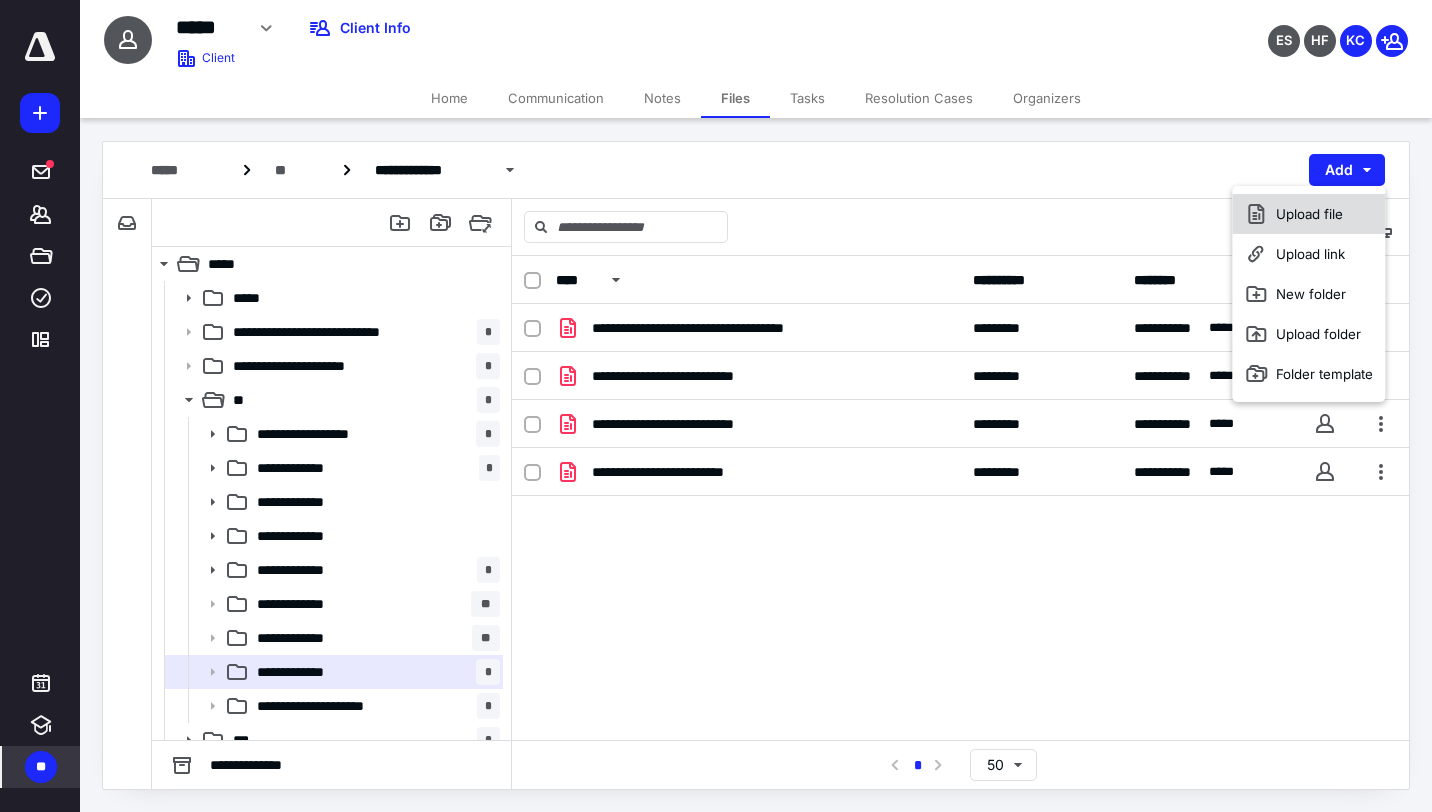 click on "Upload file" at bounding box center (1308, 214) 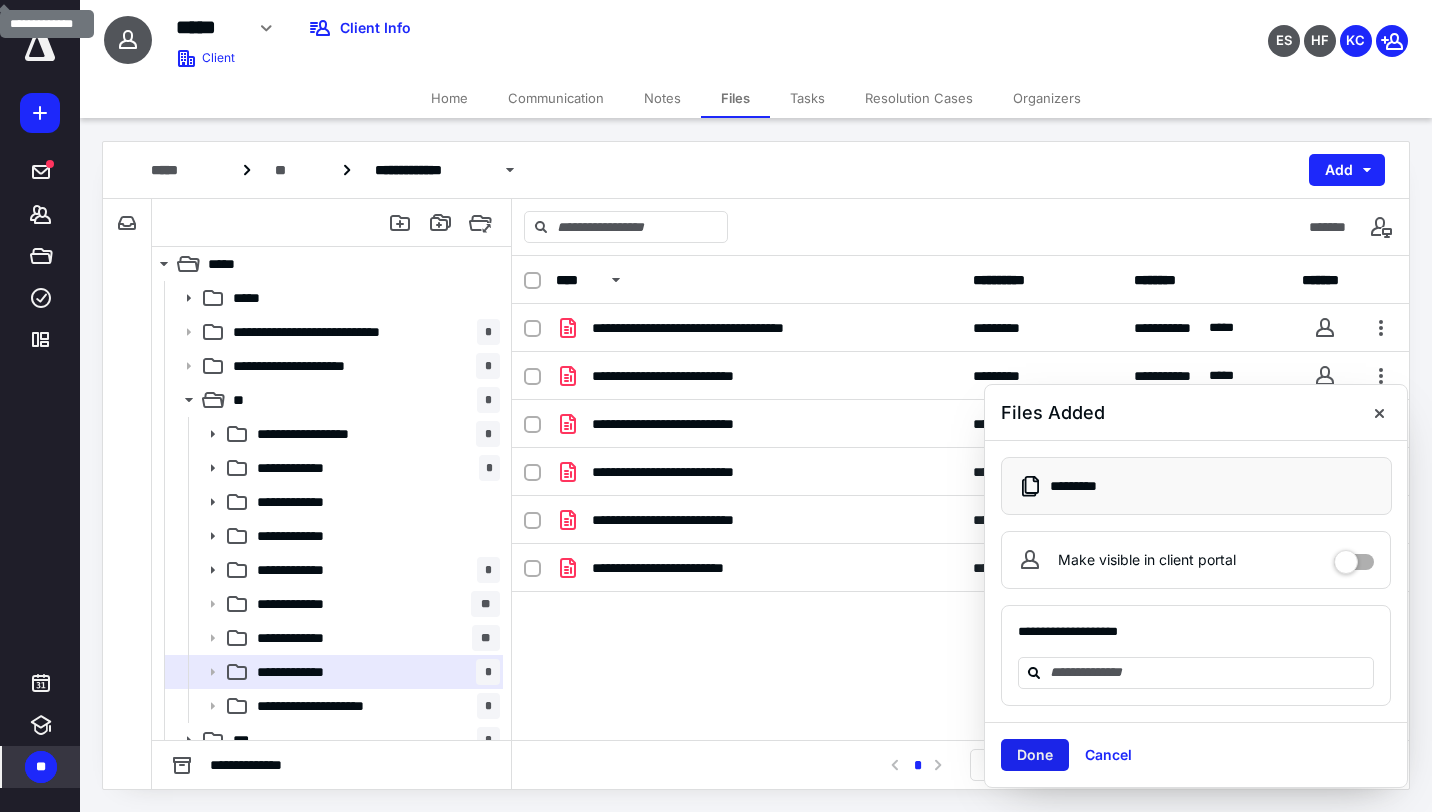 click on "Done" at bounding box center (1035, 755) 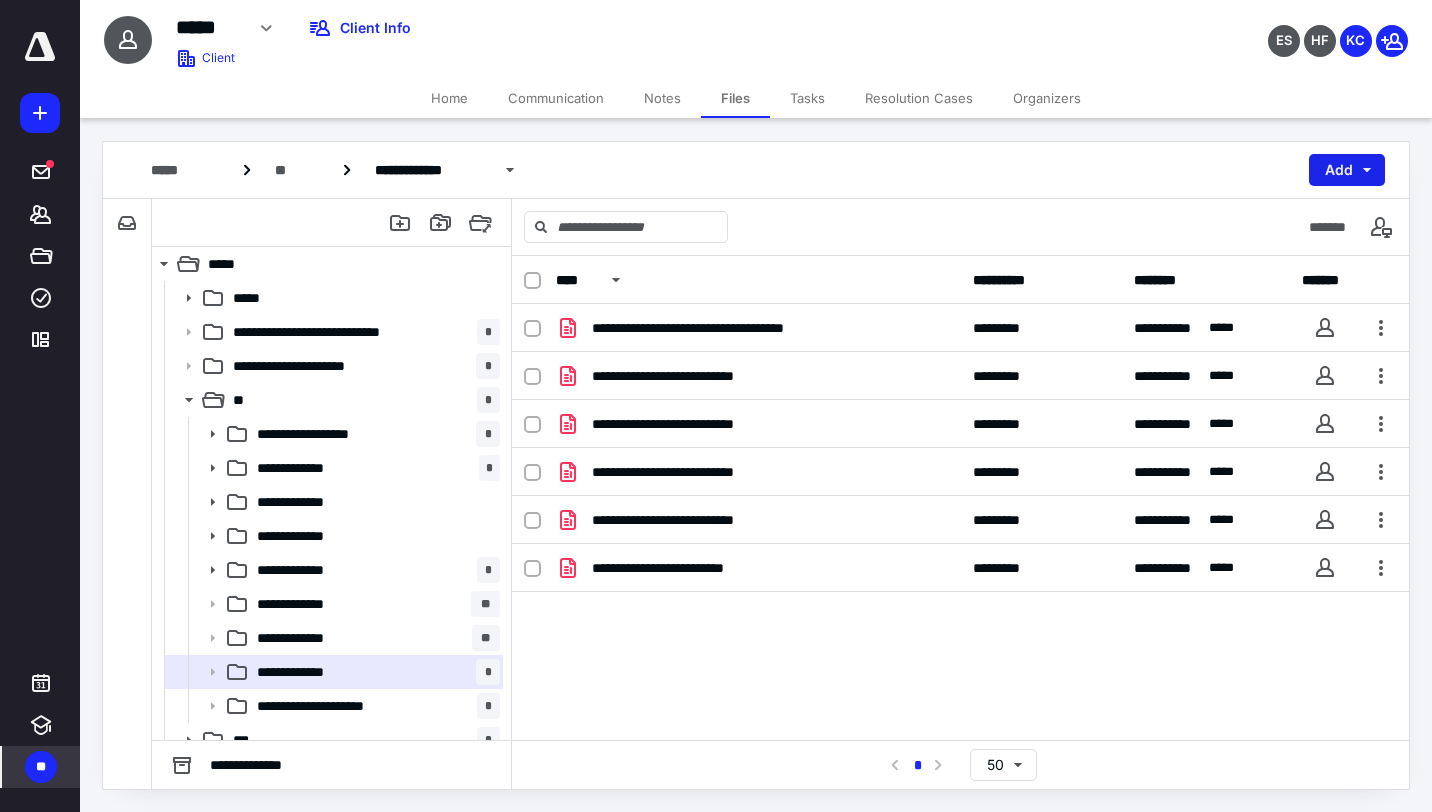 click on "Add" at bounding box center [1347, 170] 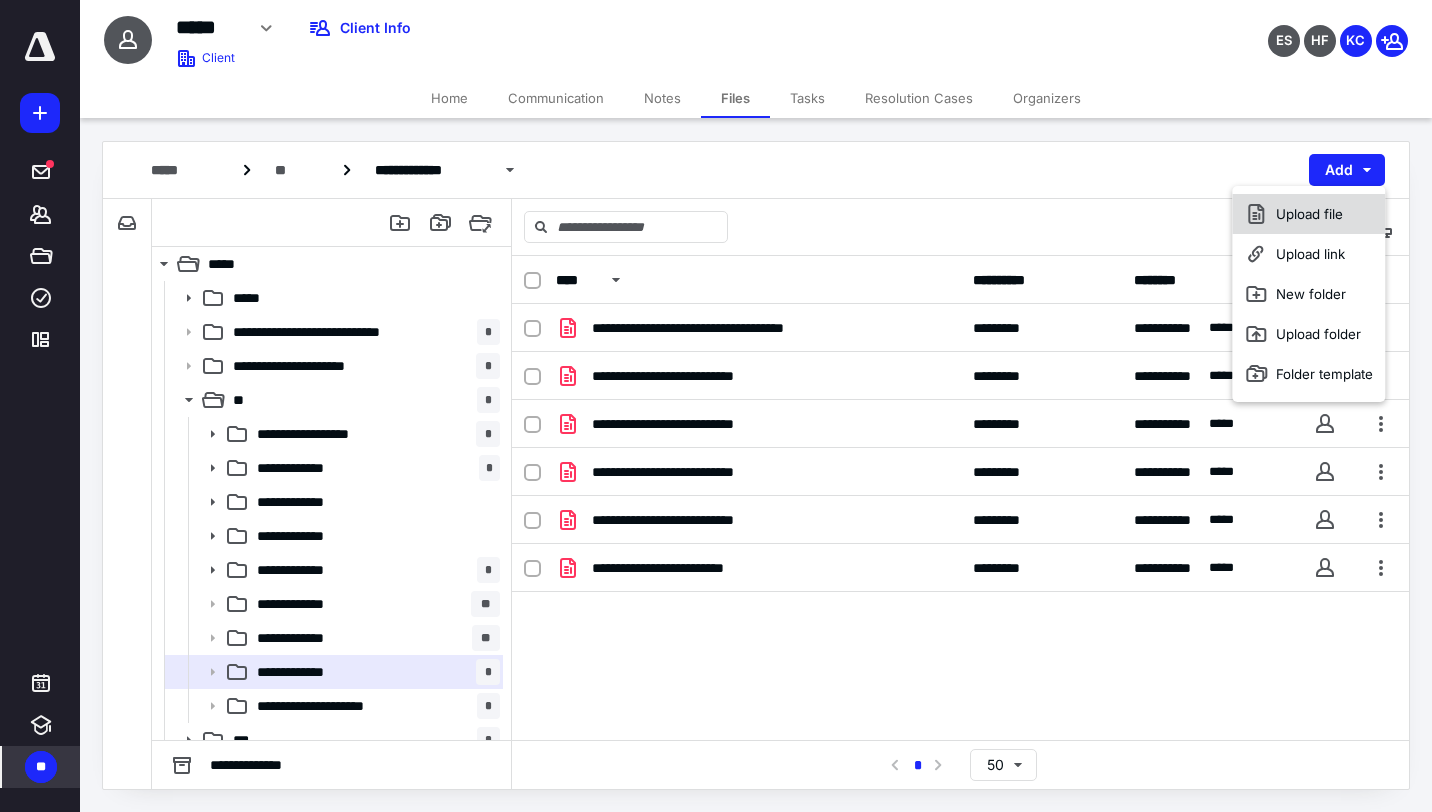 click on "Upload file" at bounding box center (1308, 214) 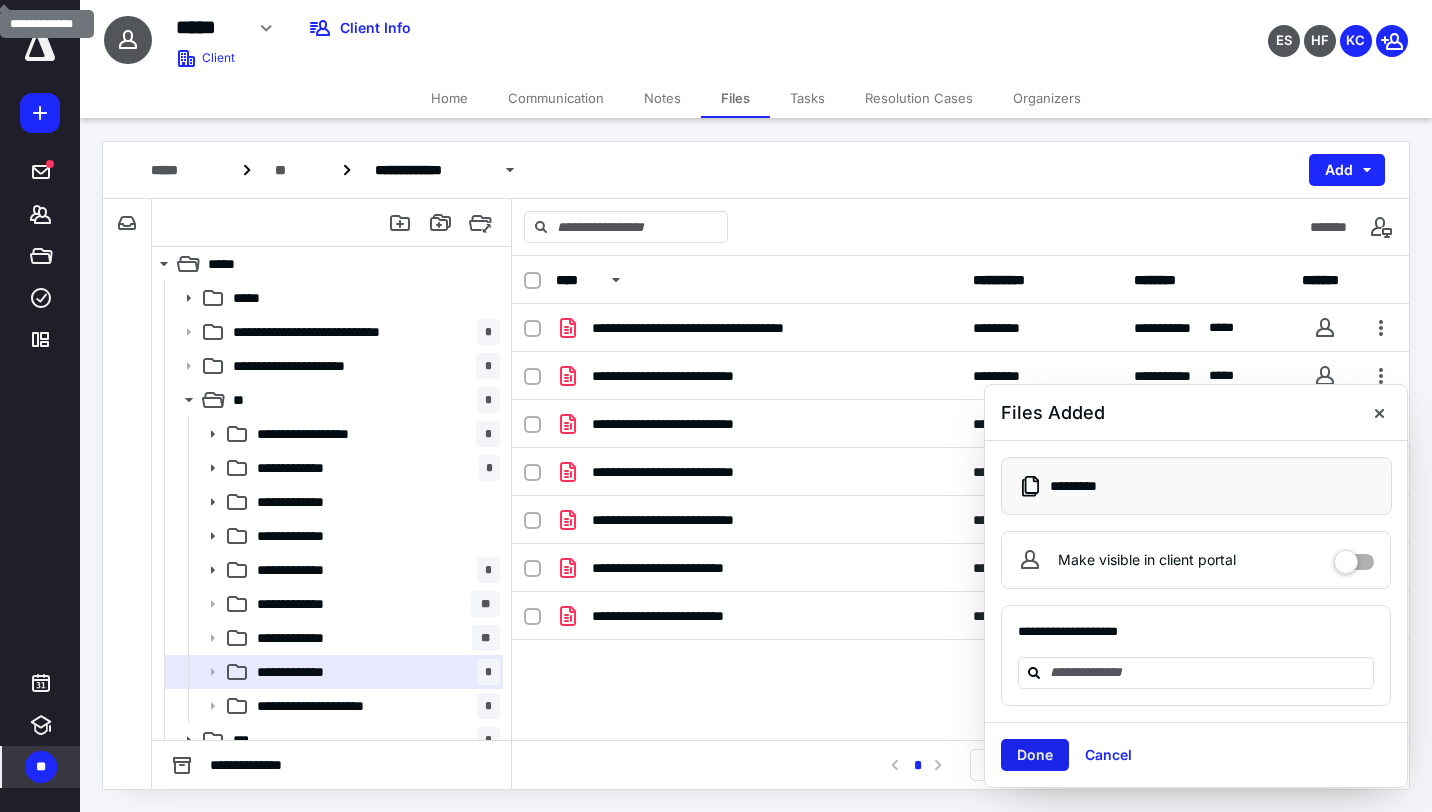 click on "Done" at bounding box center [1035, 755] 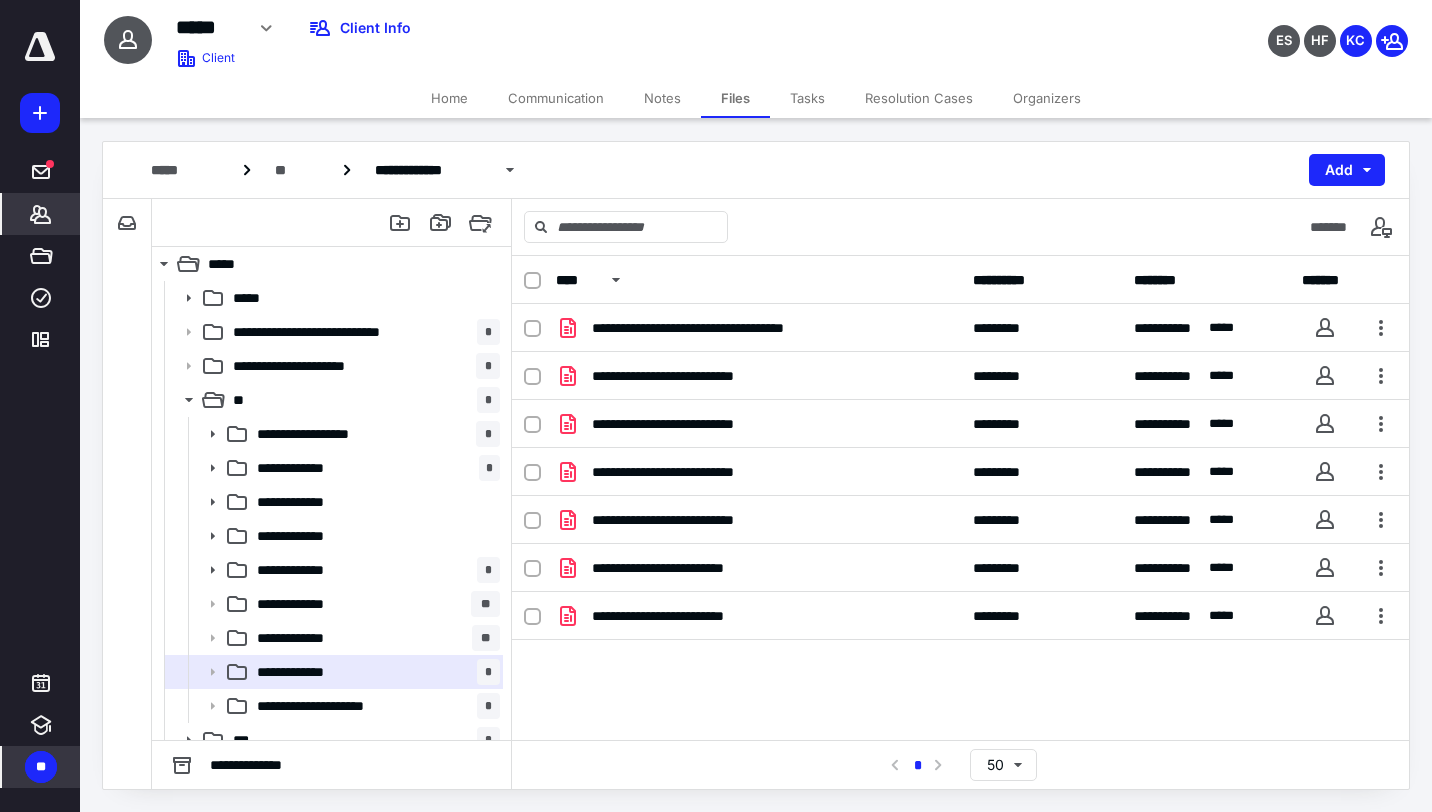 click 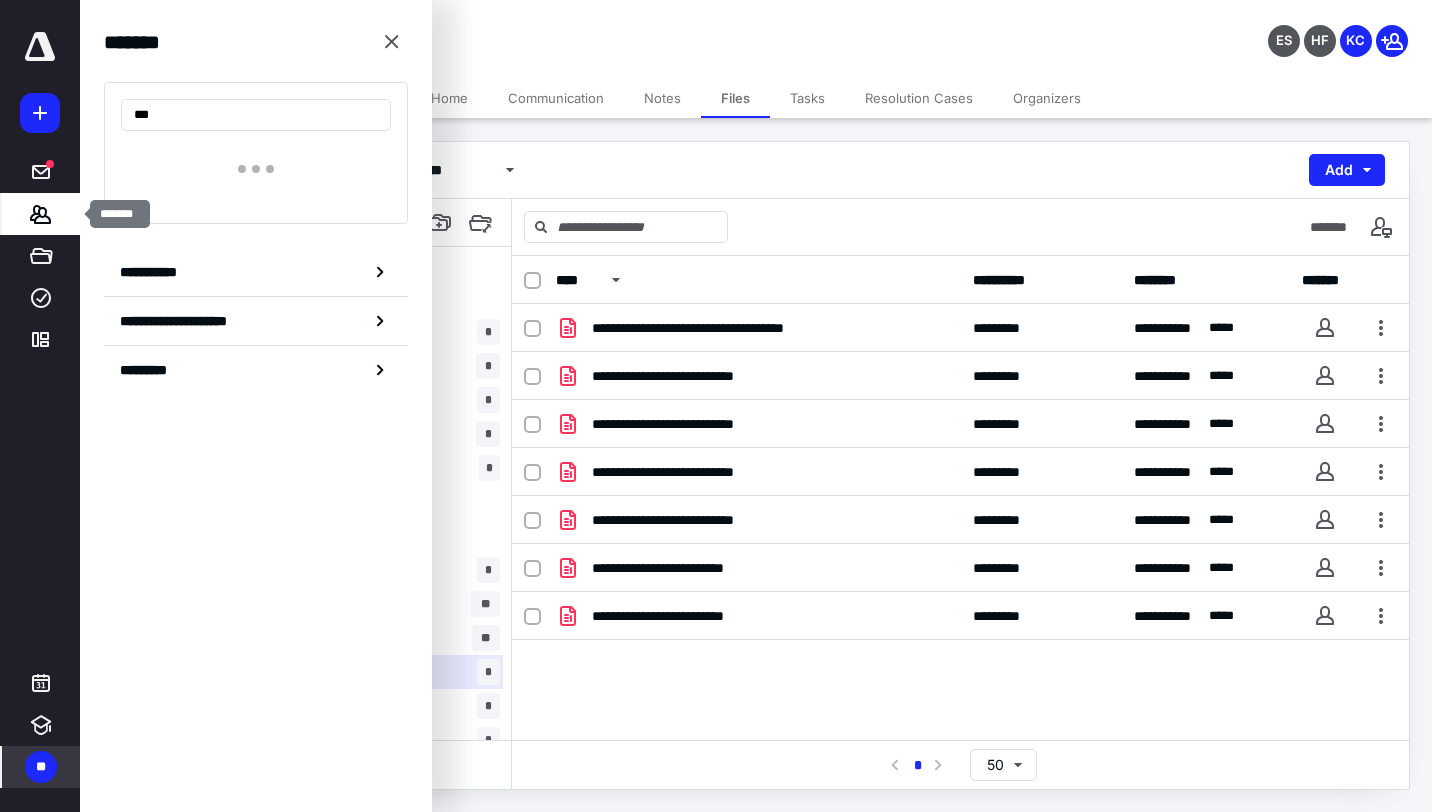 type on "****" 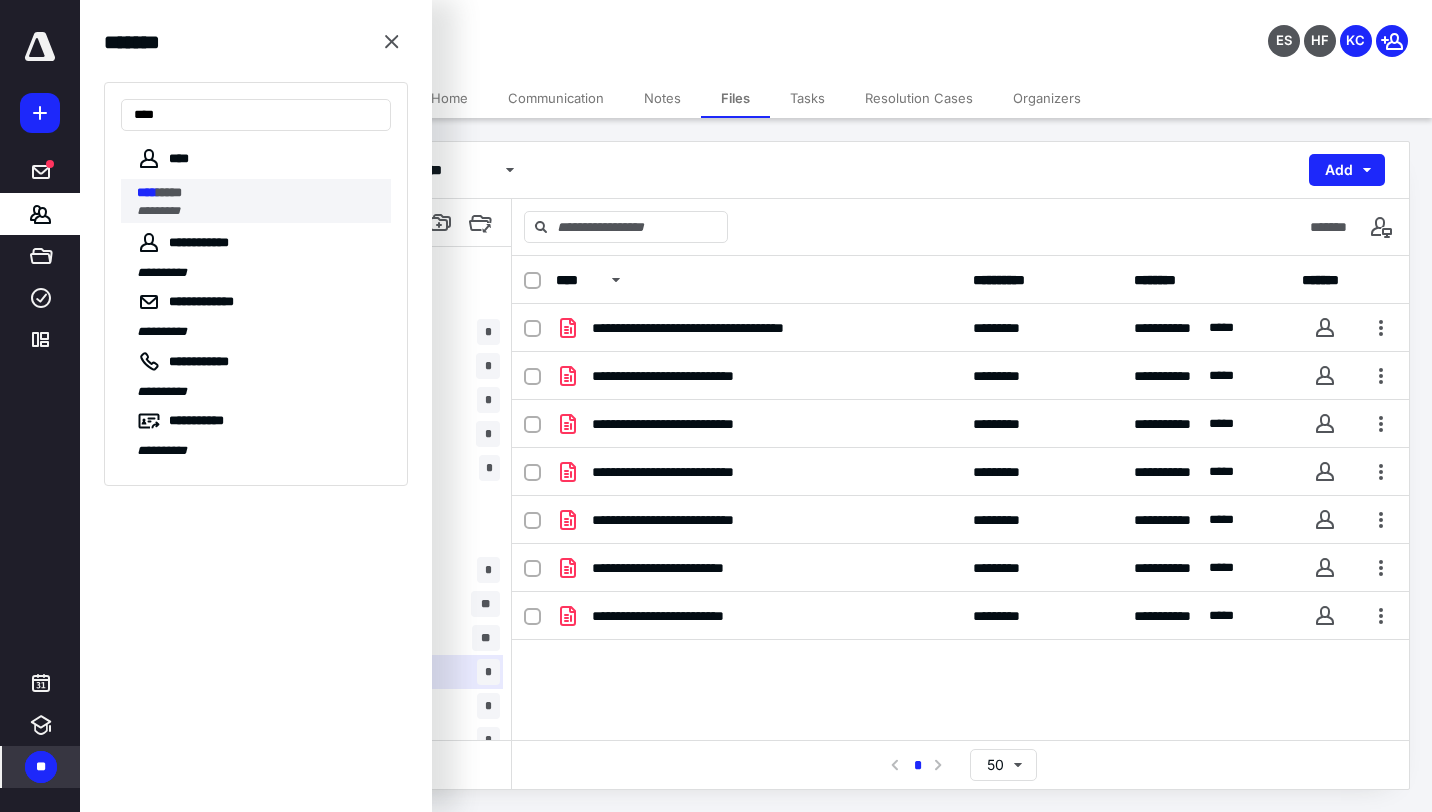click on "*********" at bounding box center [258, 211] 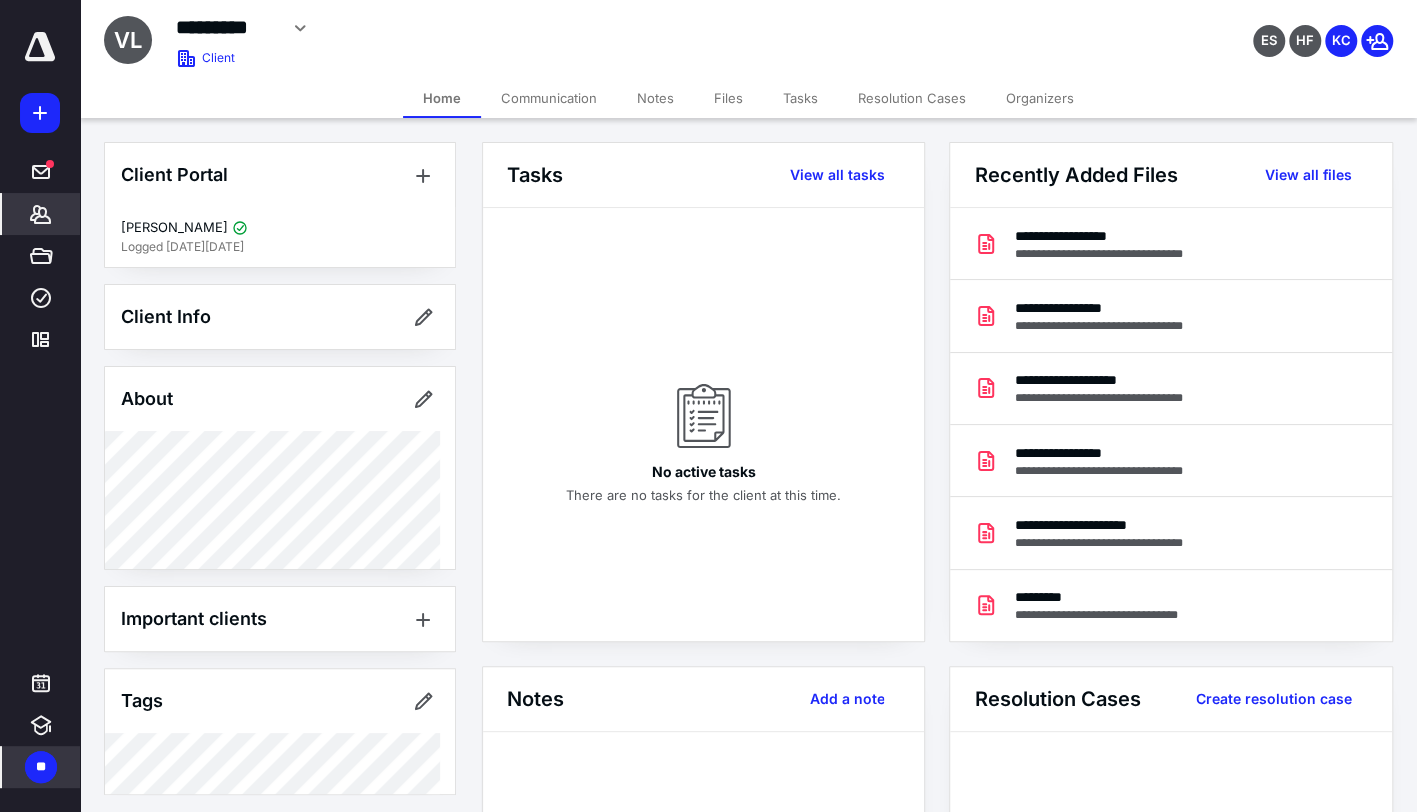 click on "Files" at bounding box center [728, 98] 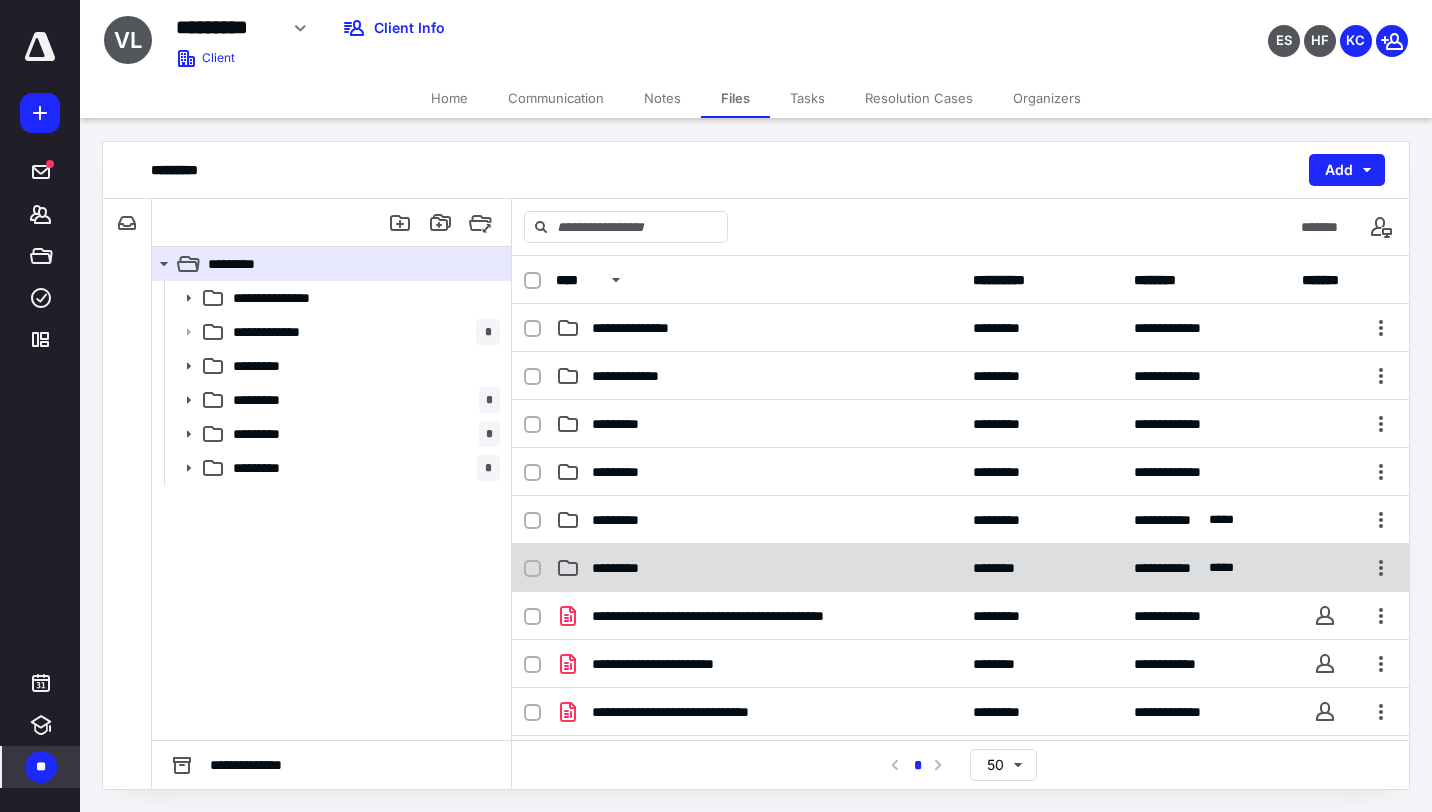 click on "**********" at bounding box center [960, 568] 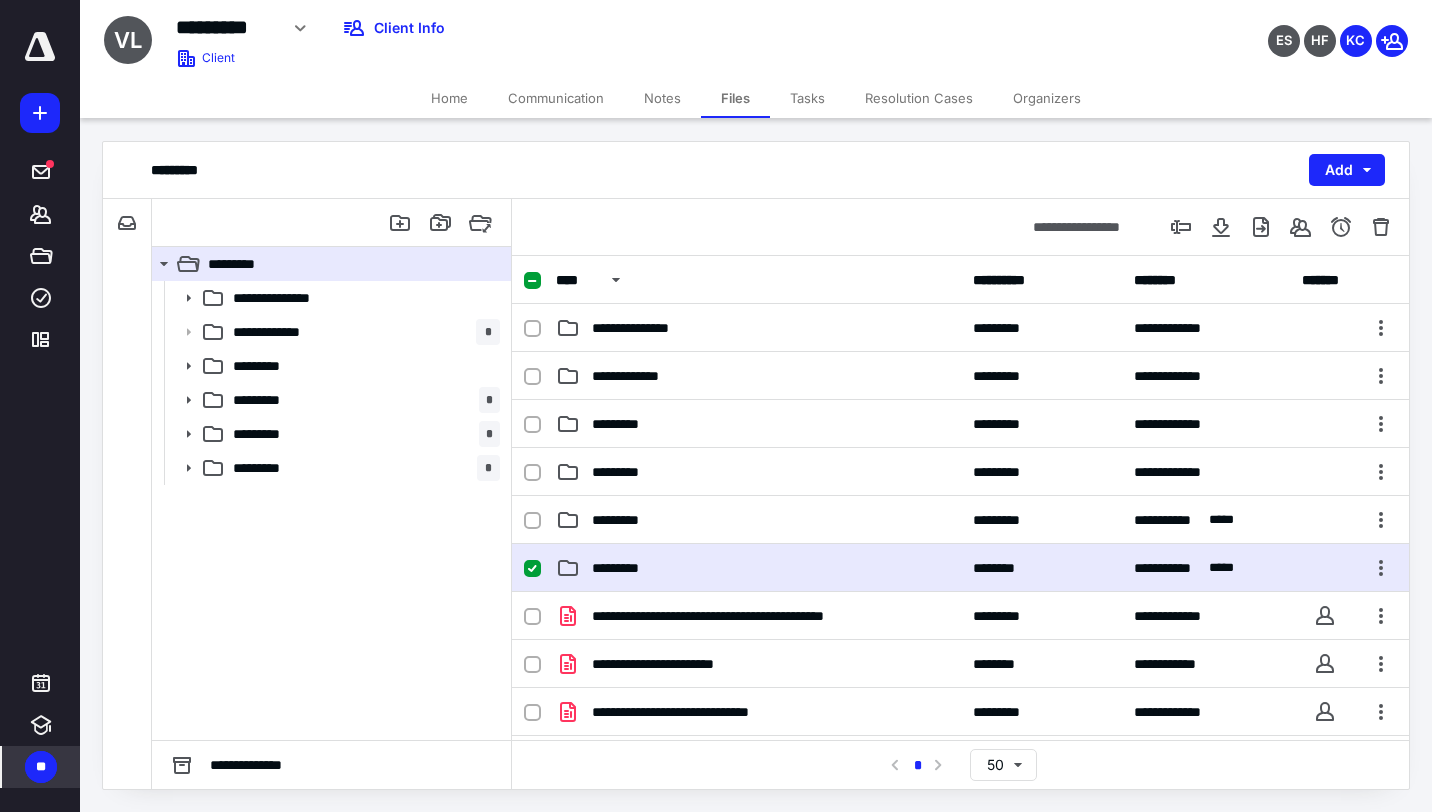 click on "*********" at bounding box center (758, 568) 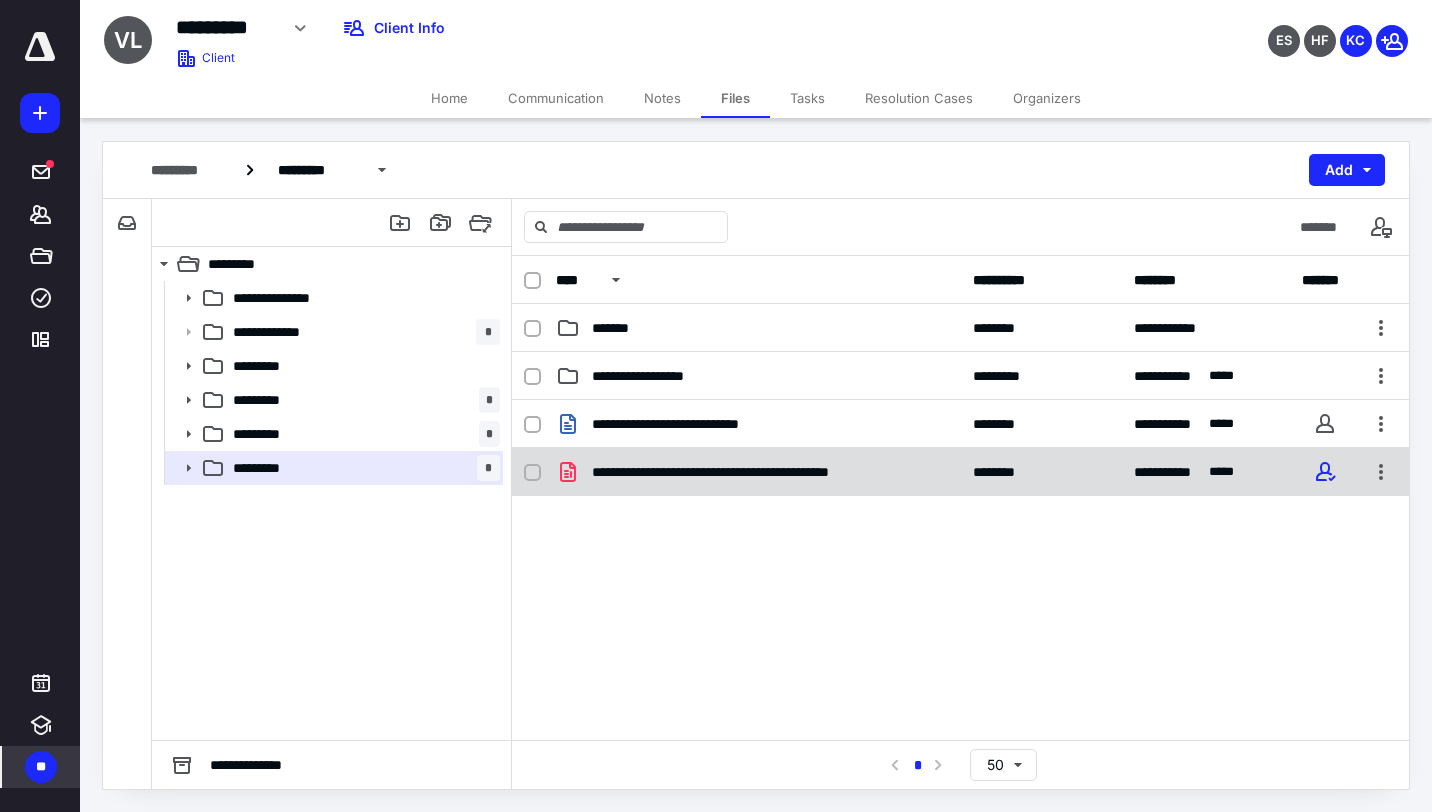 click on "**********" at bounding box center [764, 472] 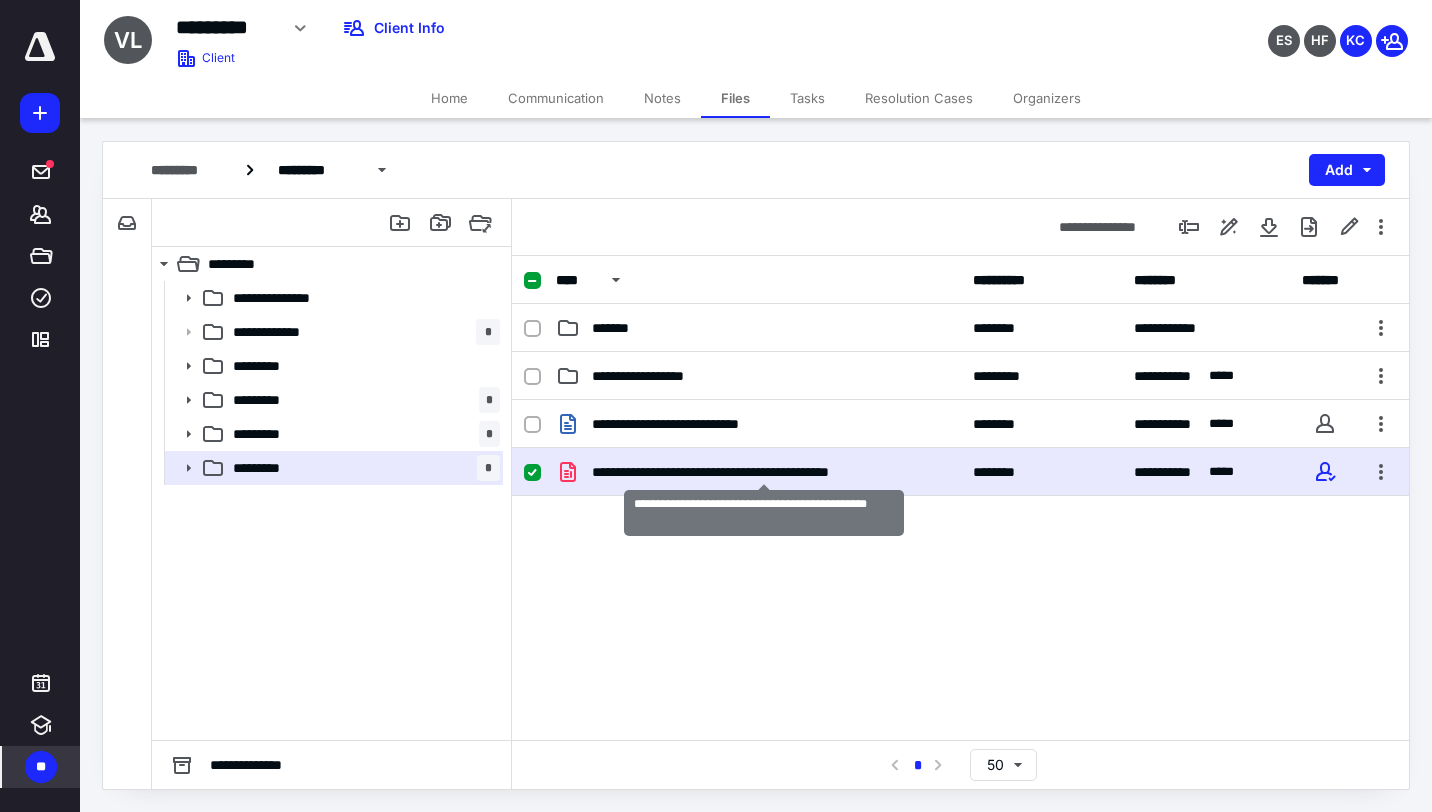 click on "**********" at bounding box center (764, 472) 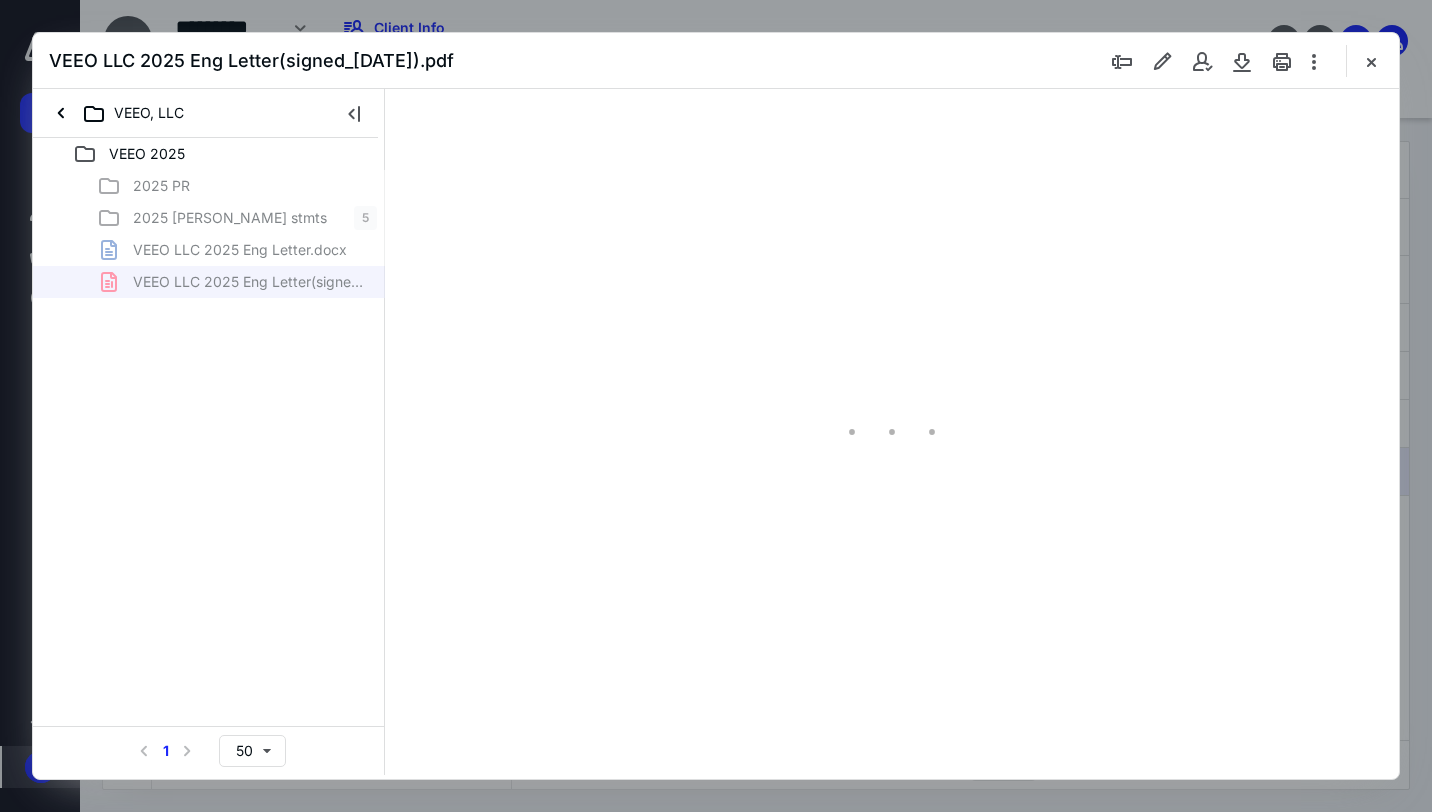 scroll, scrollTop: 0, scrollLeft: 0, axis: both 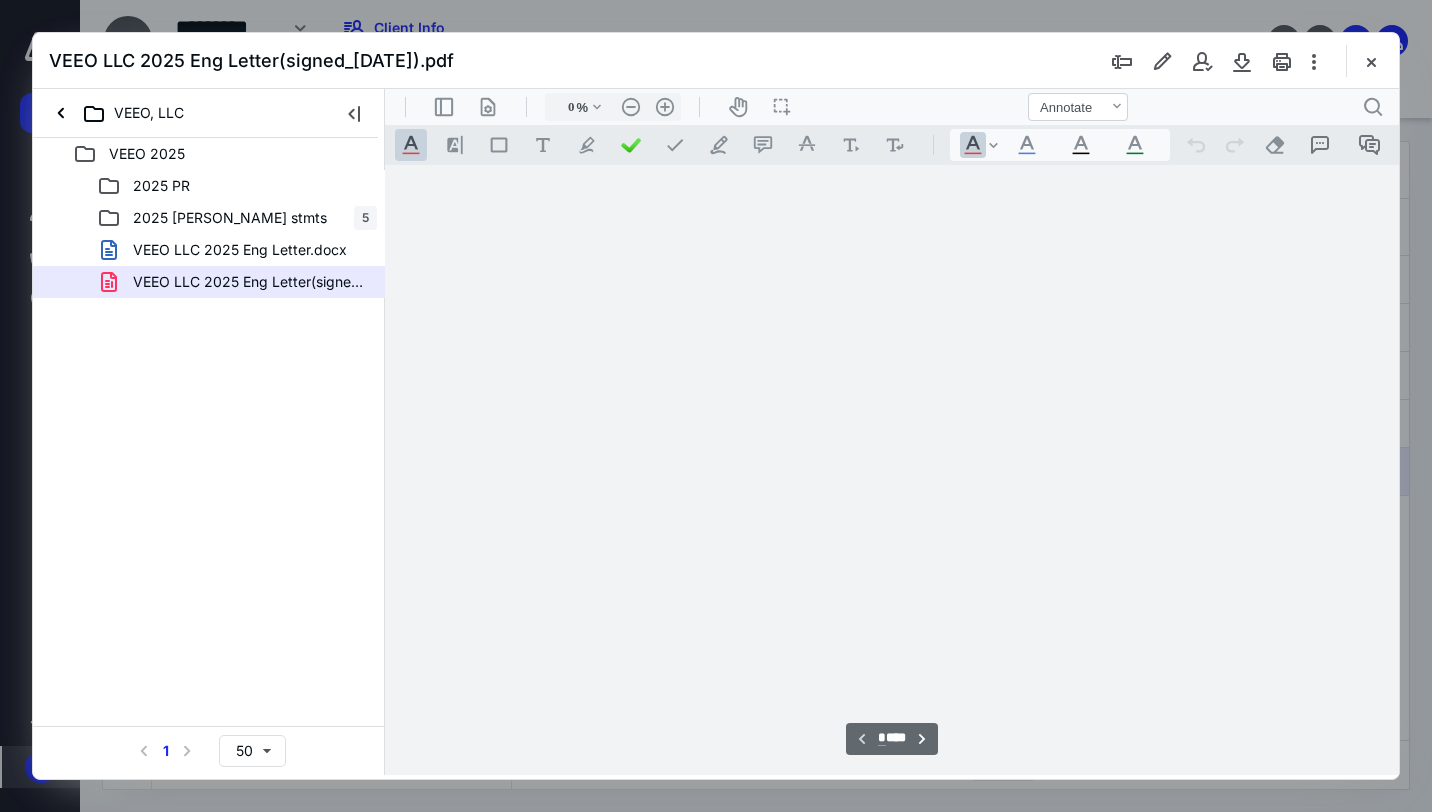 type on "77" 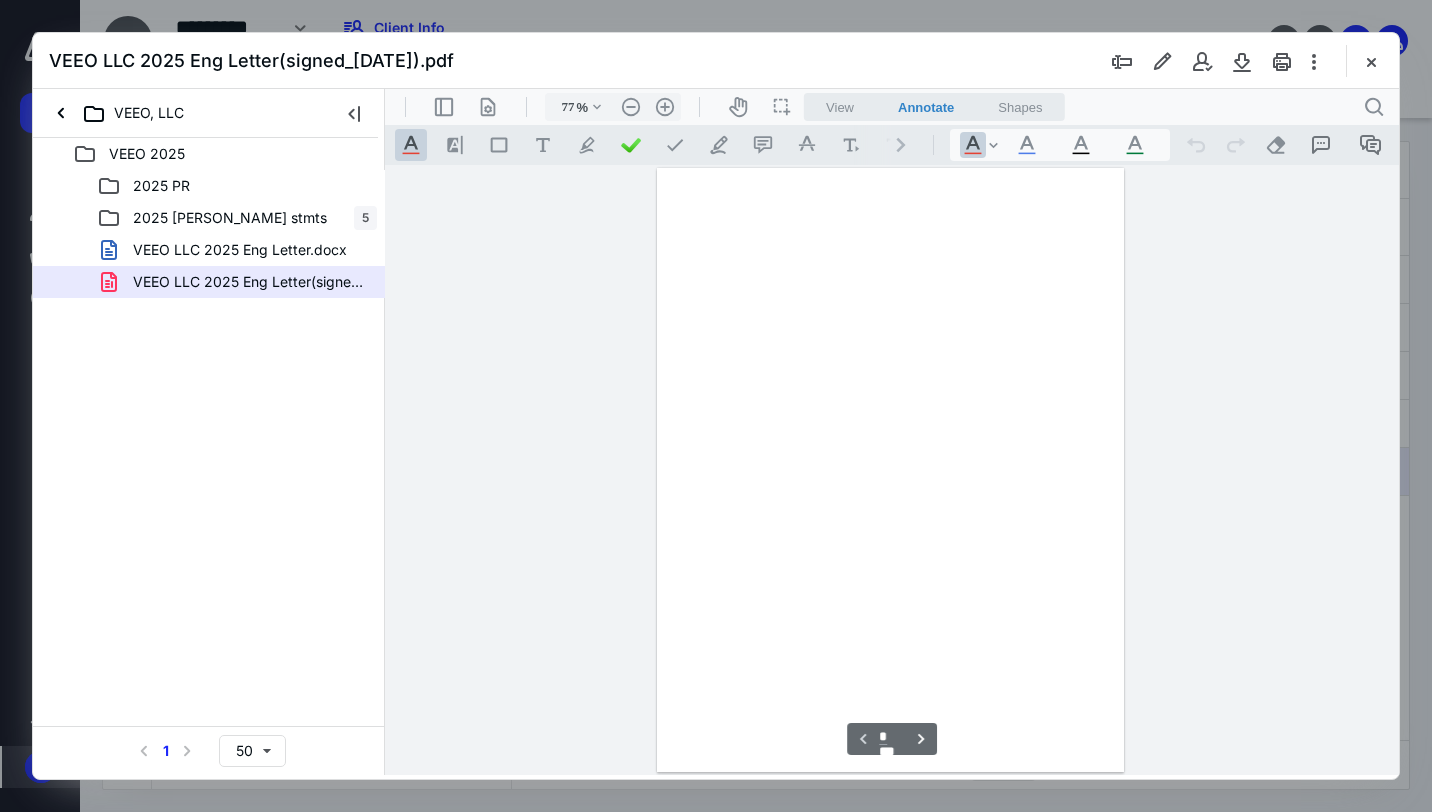 scroll, scrollTop: 79, scrollLeft: 0, axis: vertical 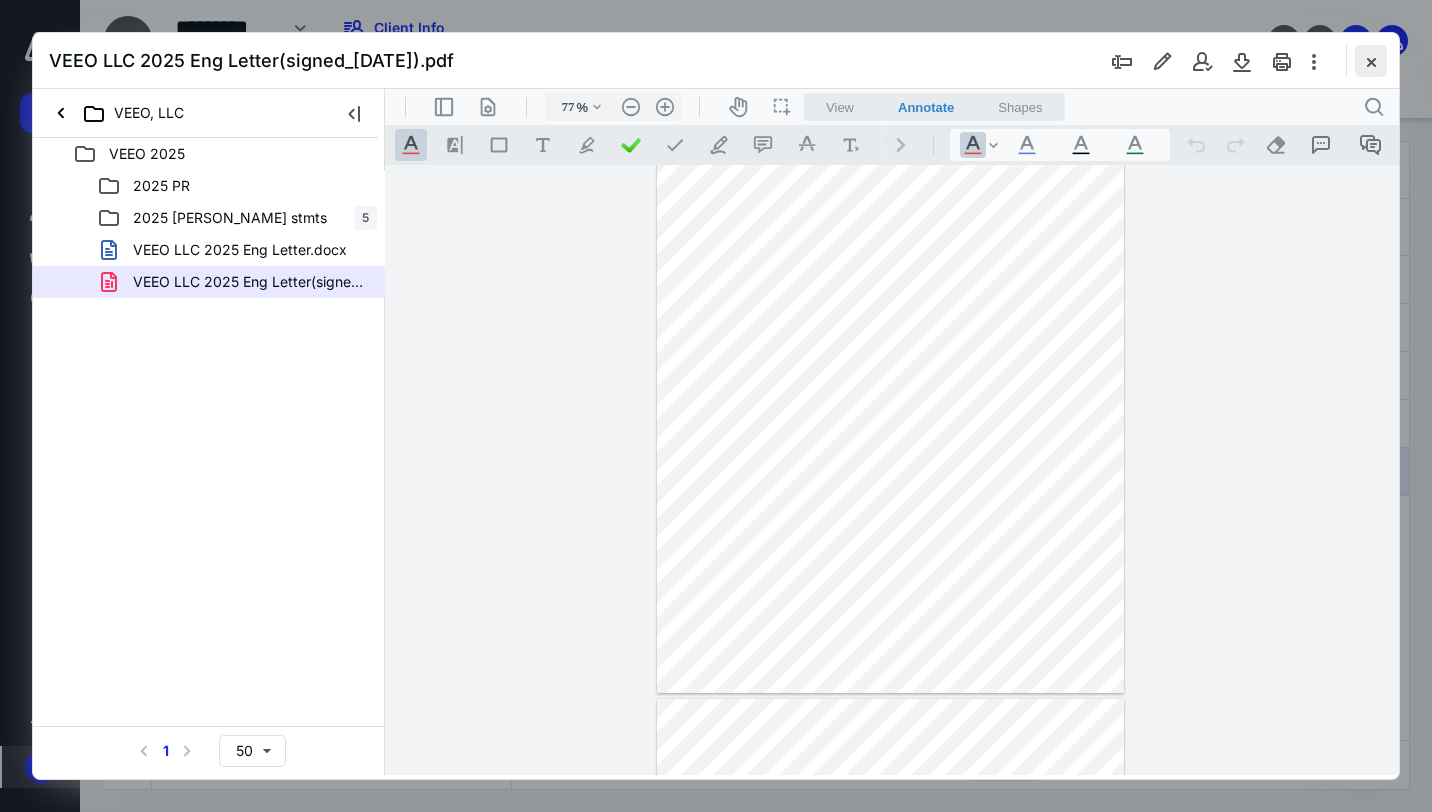 click at bounding box center (1371, 61) 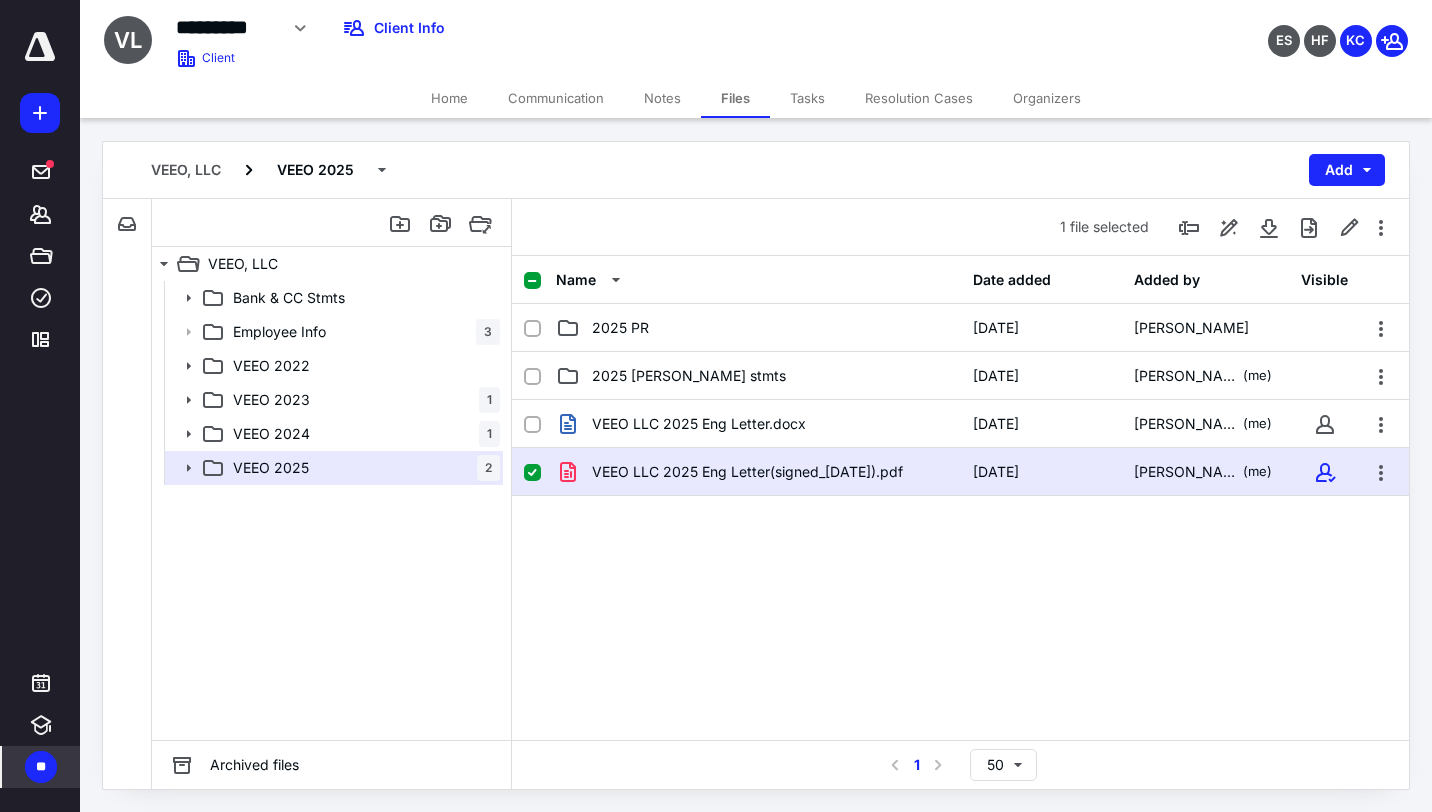 click on "VEEO LLC 2025 Eng Letter(signed_[DATE]).pdf" at bounding box center [747, 472] 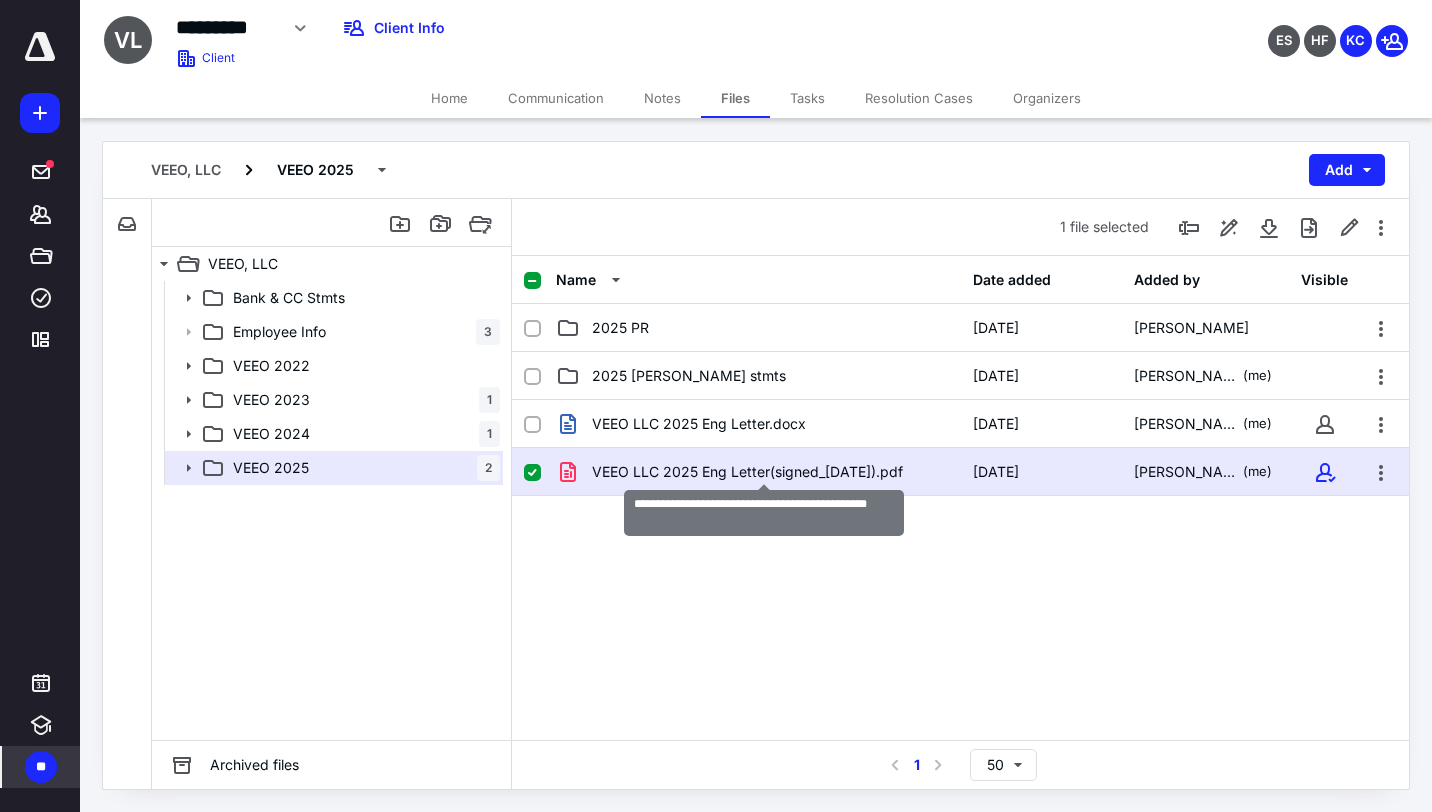 click on "VEEO LLC 2025 Eng Letter(signed_[DATE]).pdf" at bounding box center [747, 472] 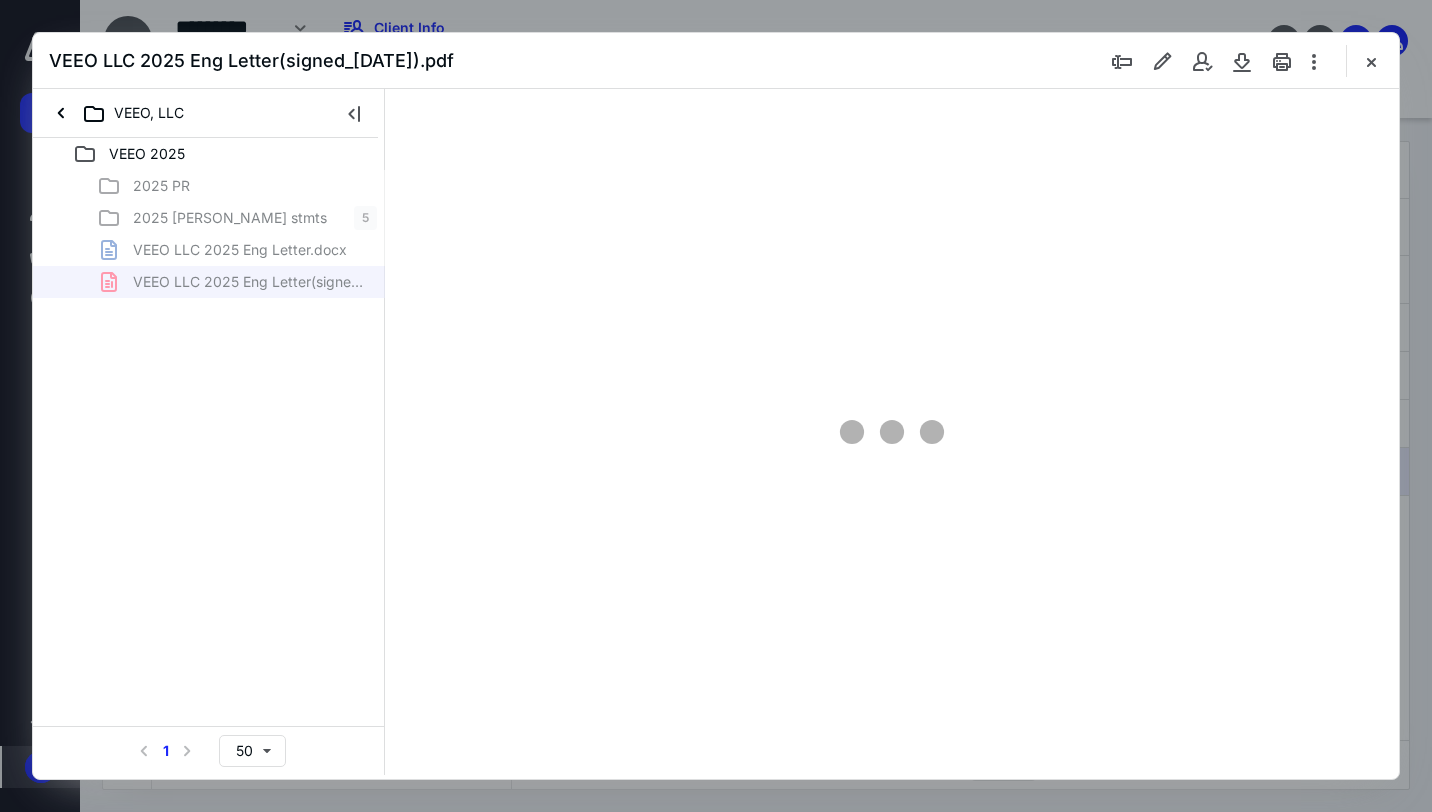 scroll, scrollTop: 0, scrollLeft: 0, axis: both 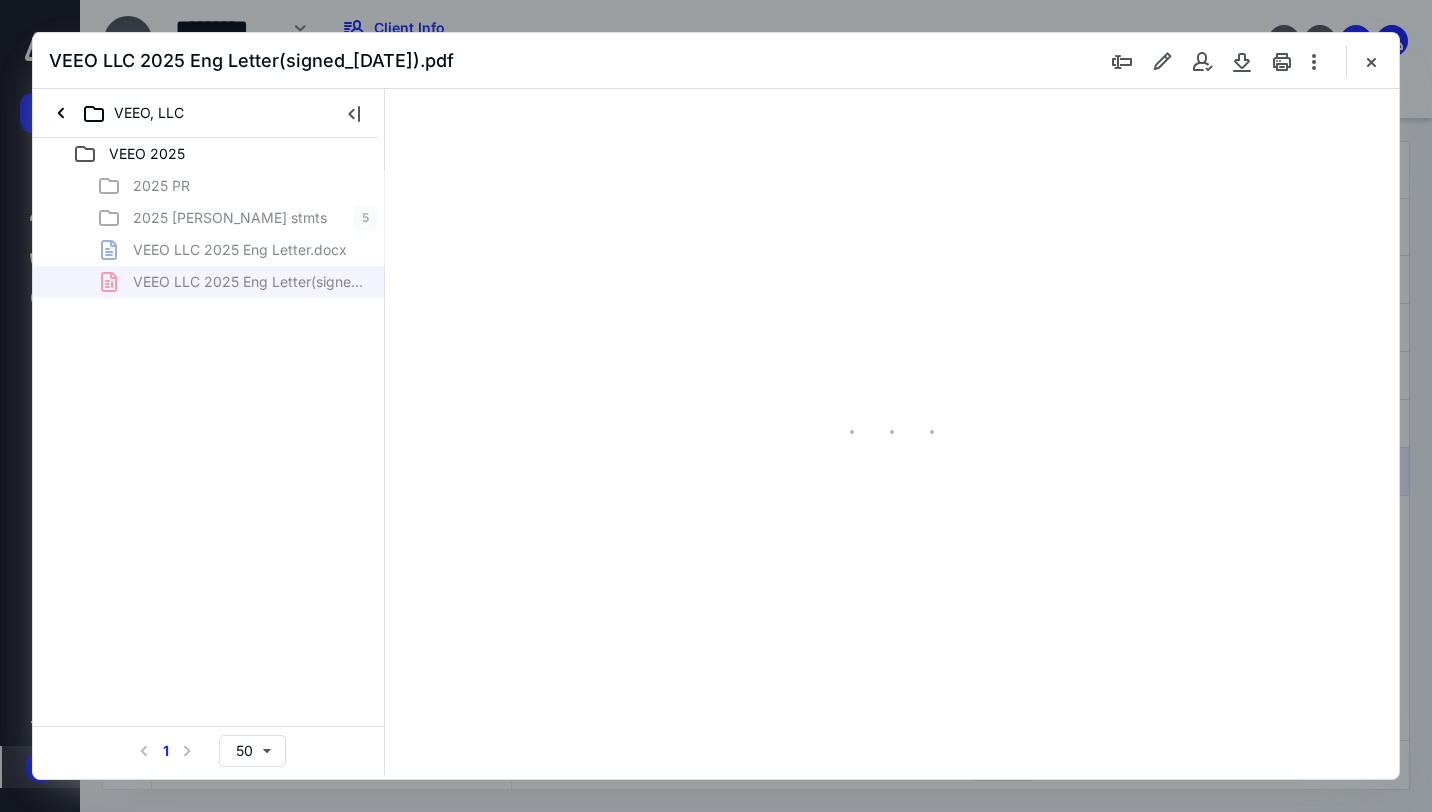 type on "77" 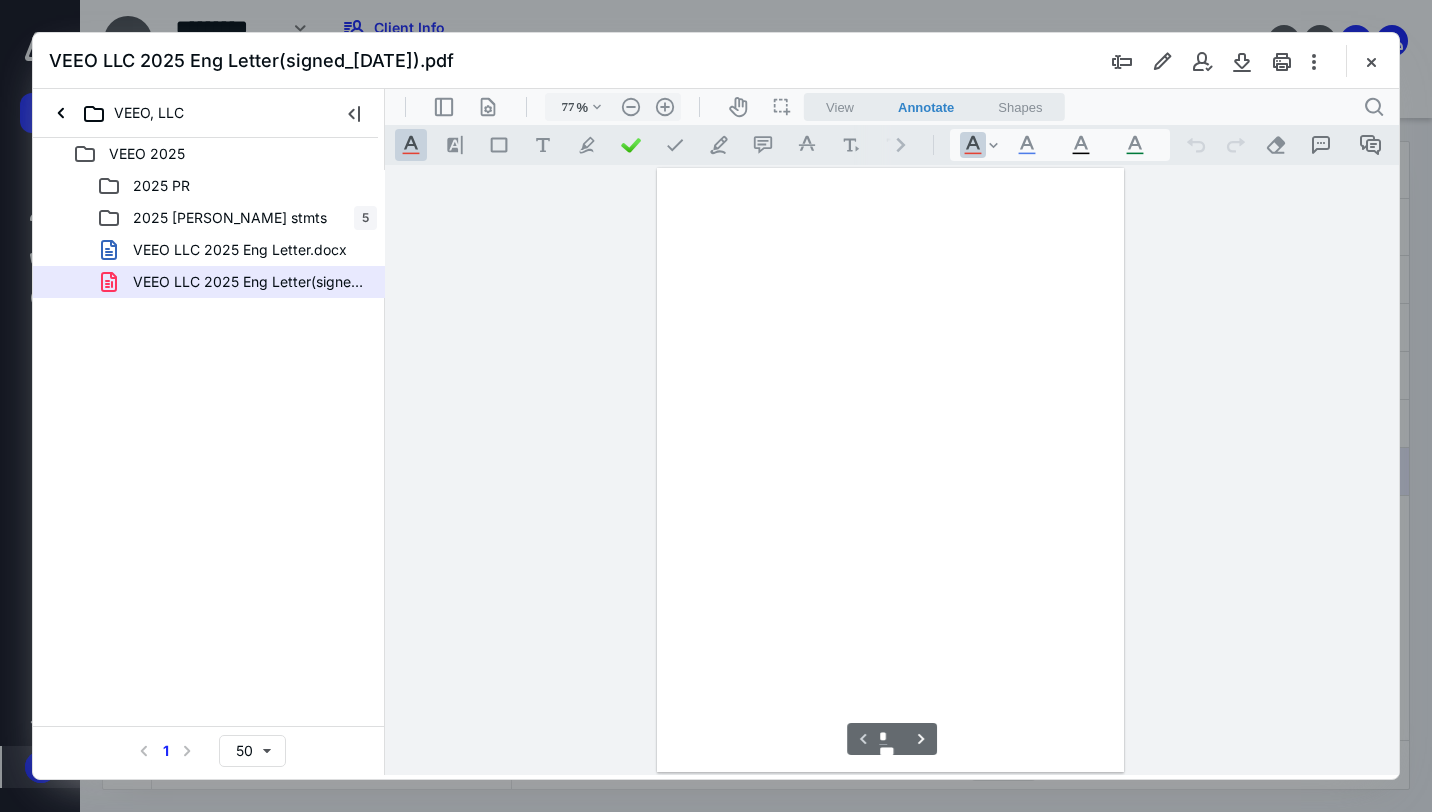 scroll, scrollTop: 79, scrollLeft: 0, axis: vertical 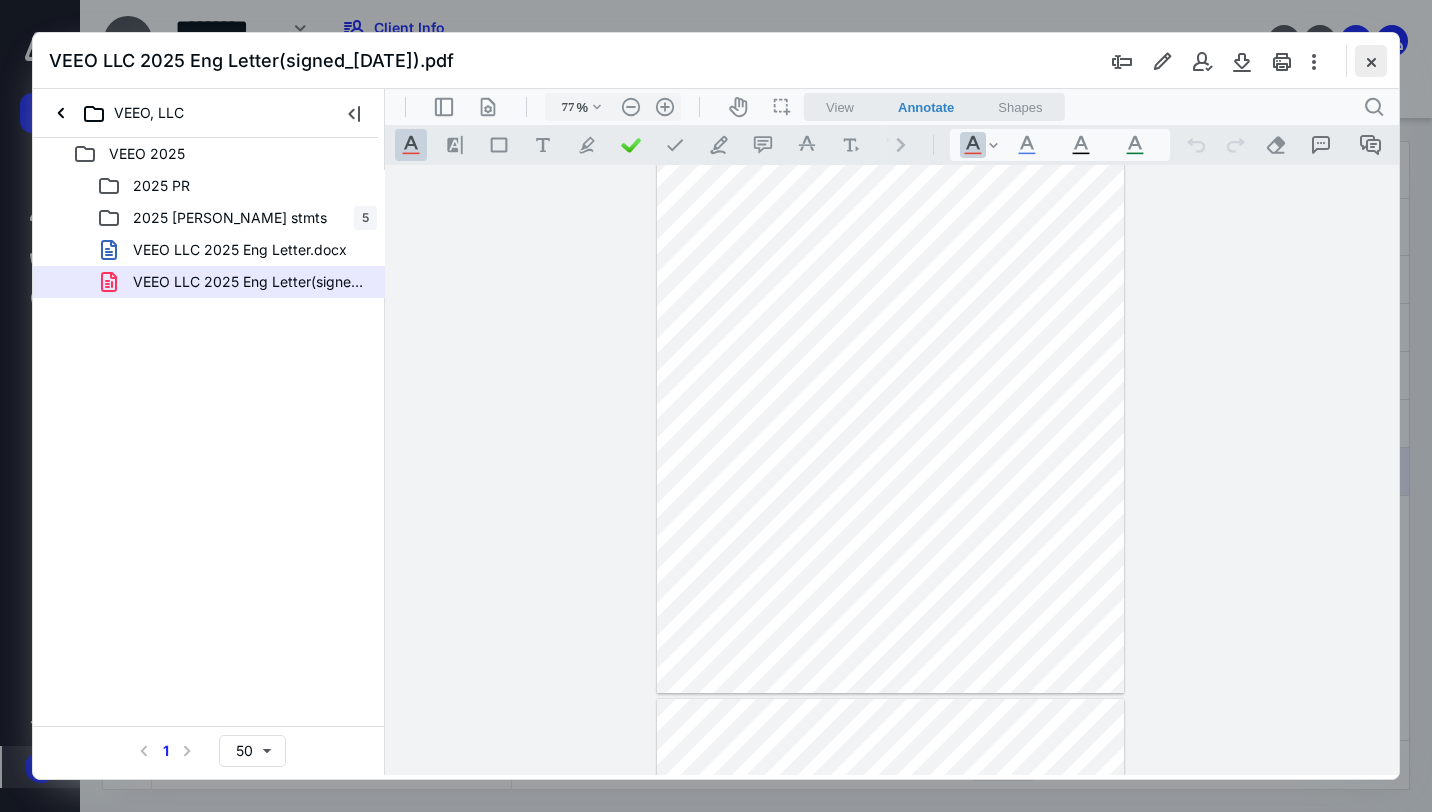click at bounding box center (1371, 61) 